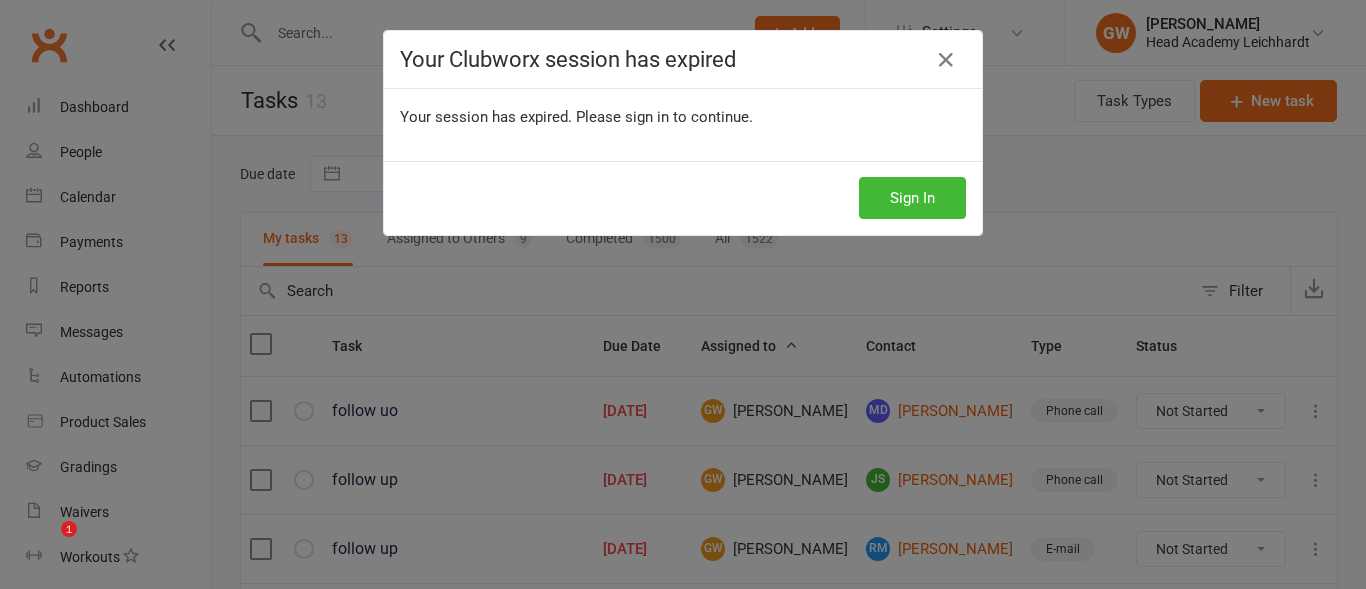 scroll, scrollTop: 768, scrollLeft: 0, axis: vertical 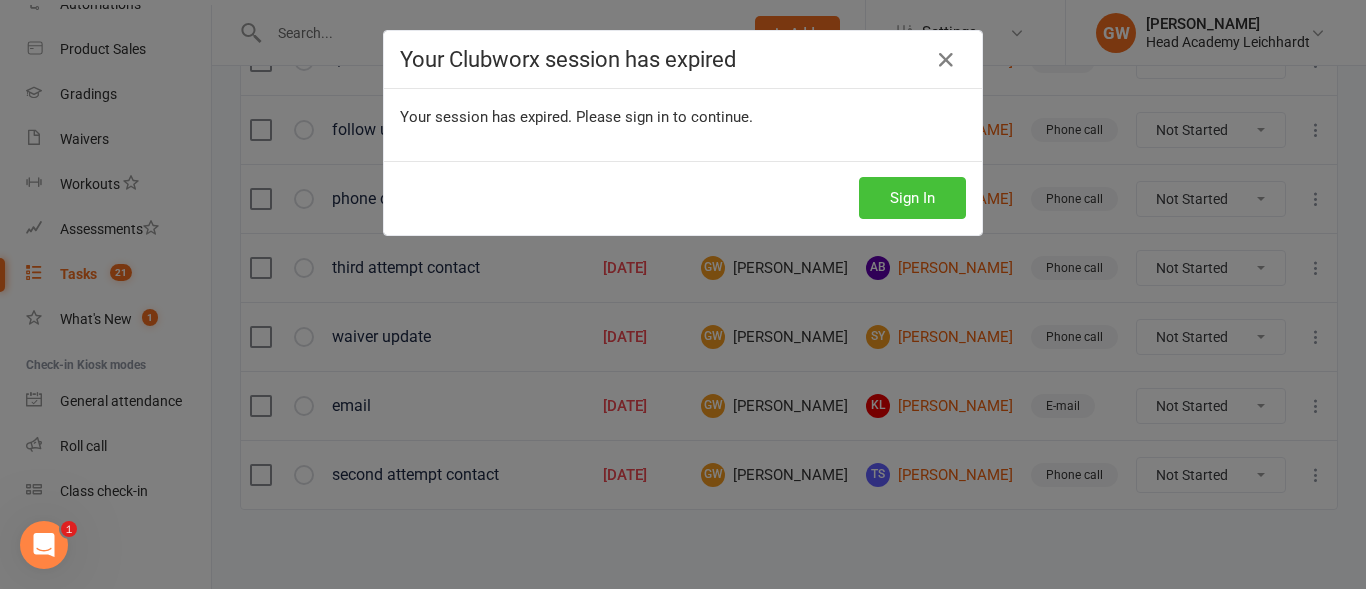 click on "Sign In" at bounding box center [912, 198] 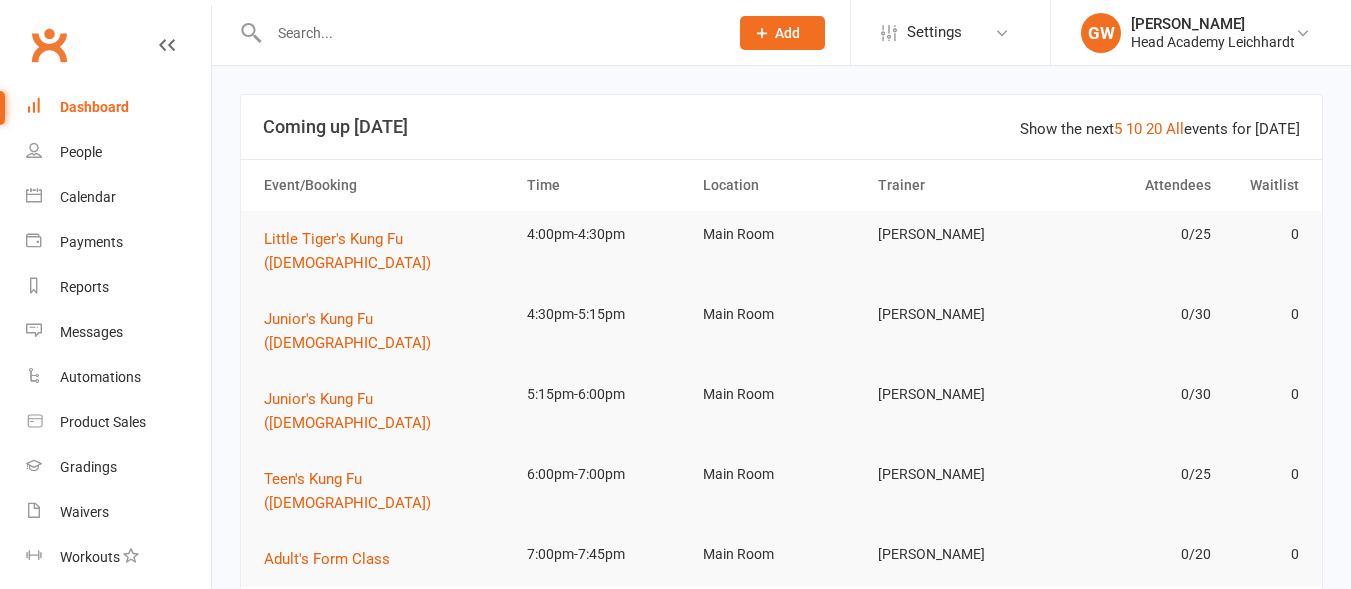 scroll, scrollTop: 0, scrollLeft: 0, axis: both 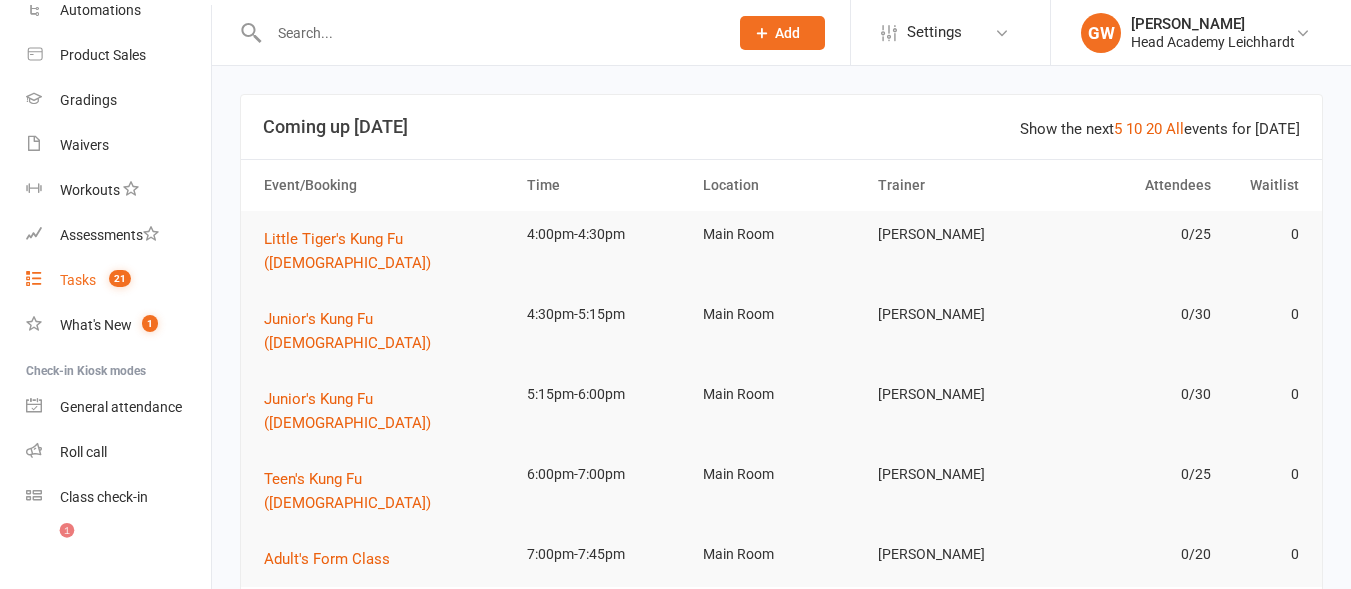 click on "Tasks   21" at bounding box center [118, 280] 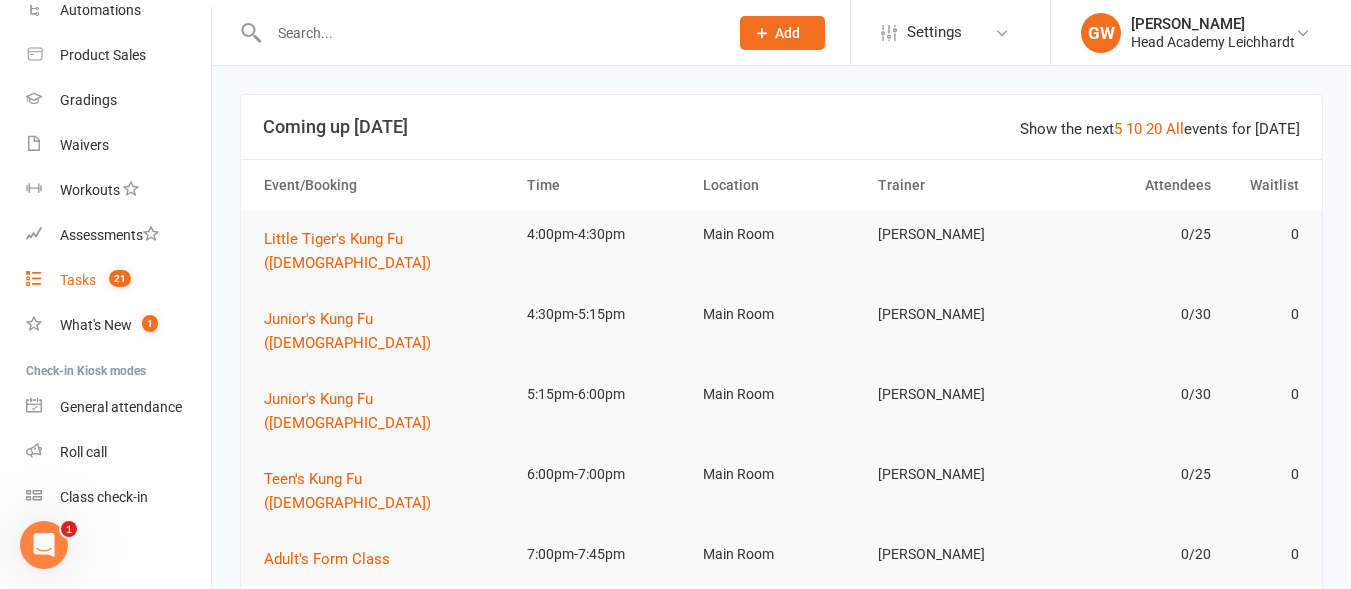 scroll, scrollTop: 0, scrollLeft: 0, axis: both 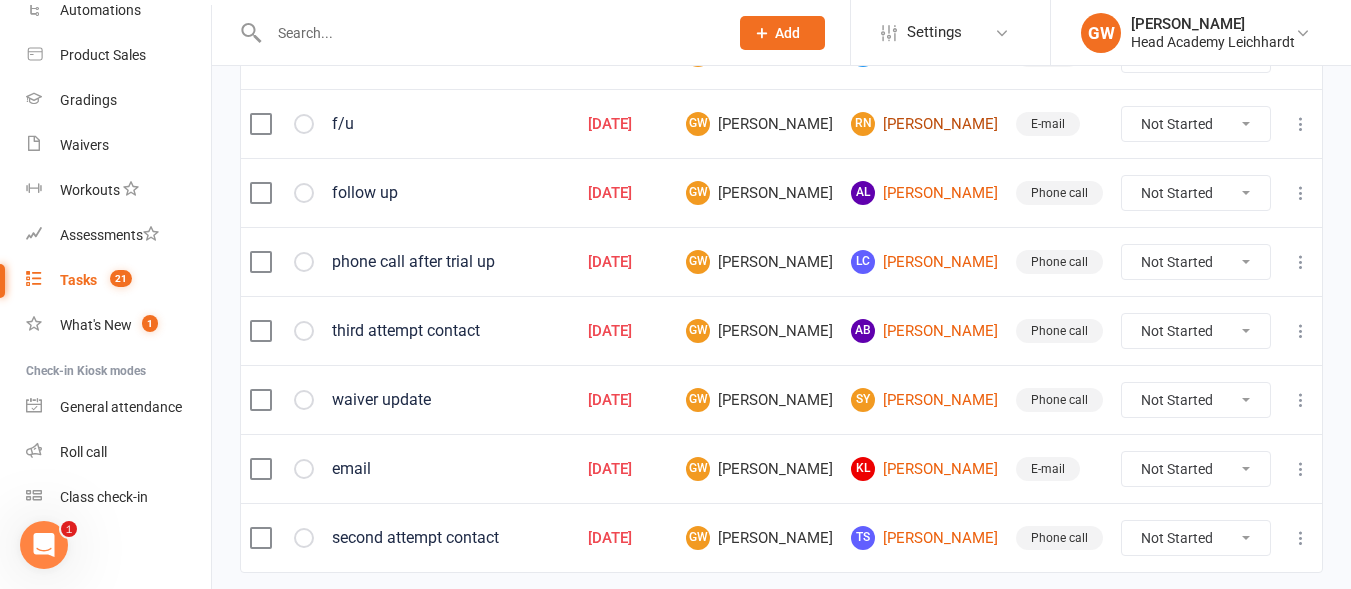 click on "RN [PERSON_NAME]" at bounding box center [924, 124] 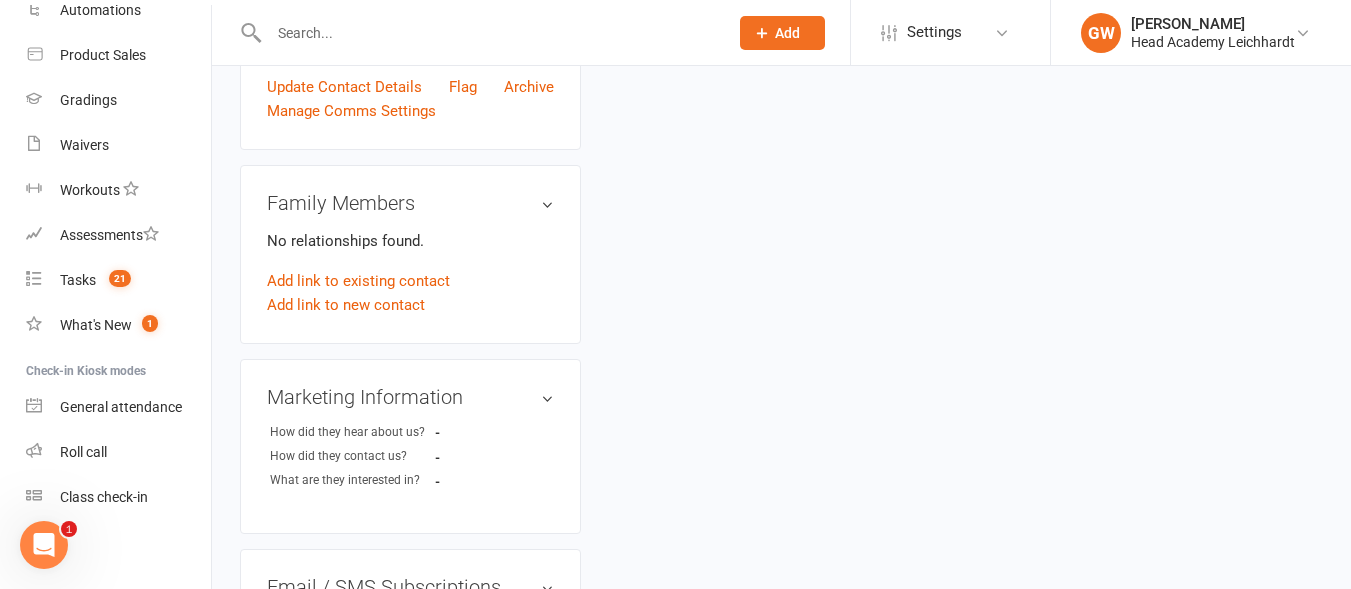 scroll, scrollTop: 0, scrollLeft: 0, axis: both 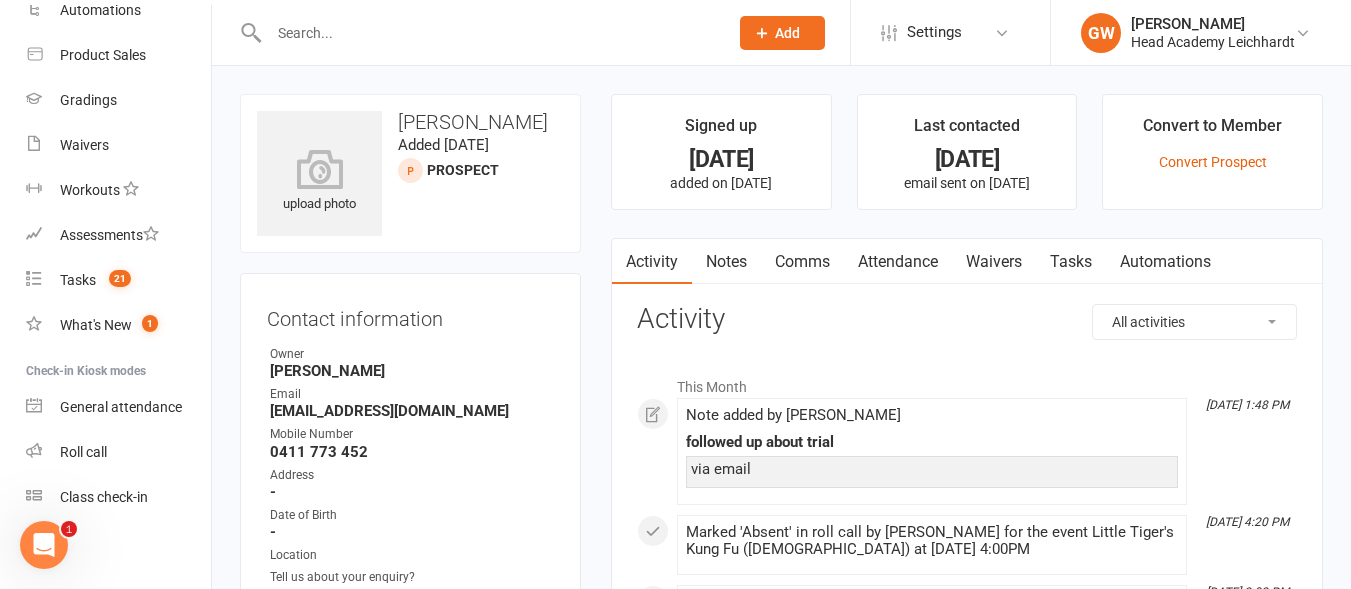click on "Notes" at bounding box center (726, 262) 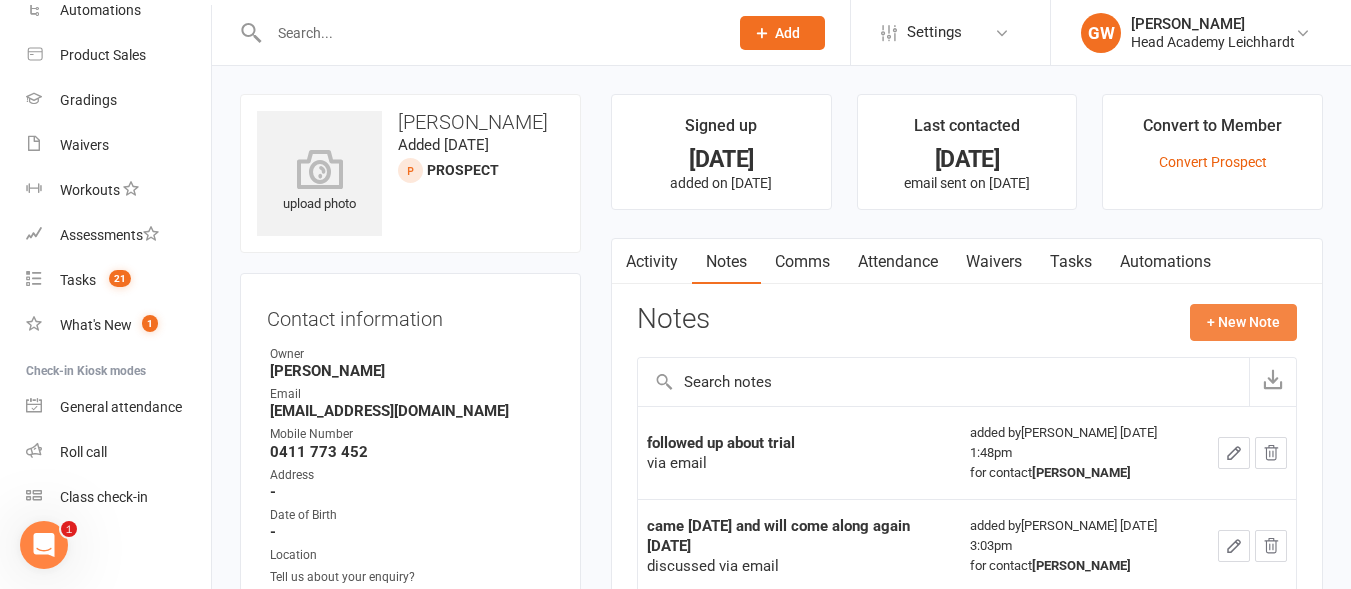 click on "+ New Note" at bounding box center (1243, 322) 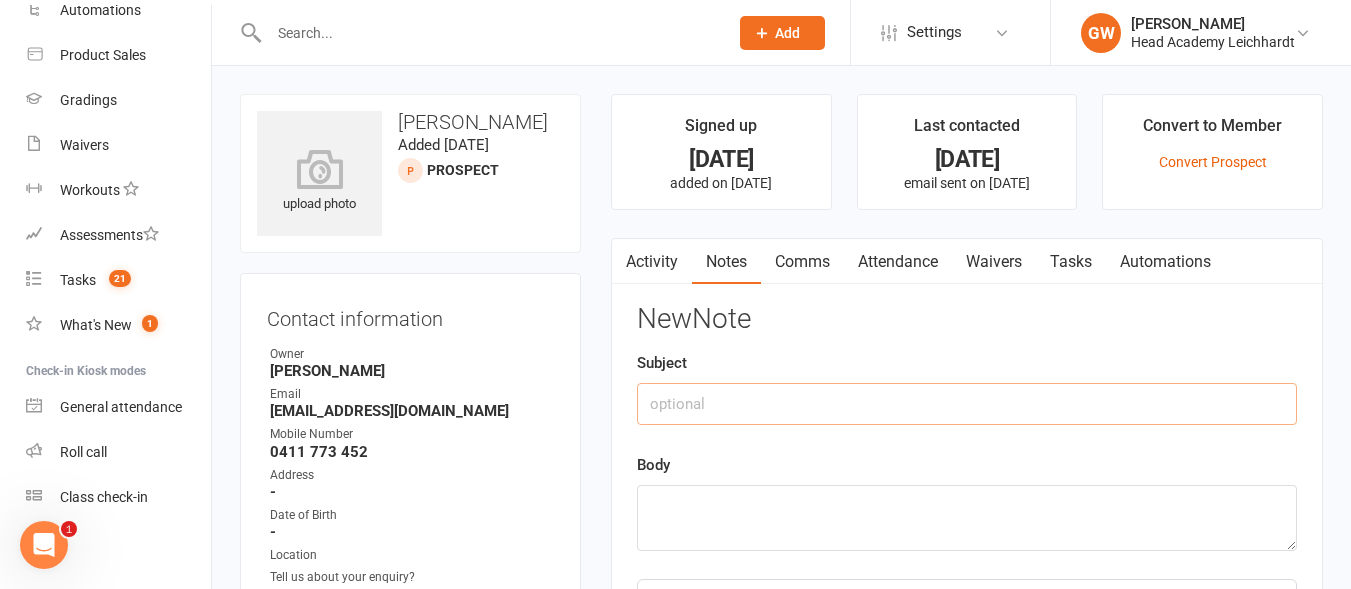 click at bounding box center (967, 404) 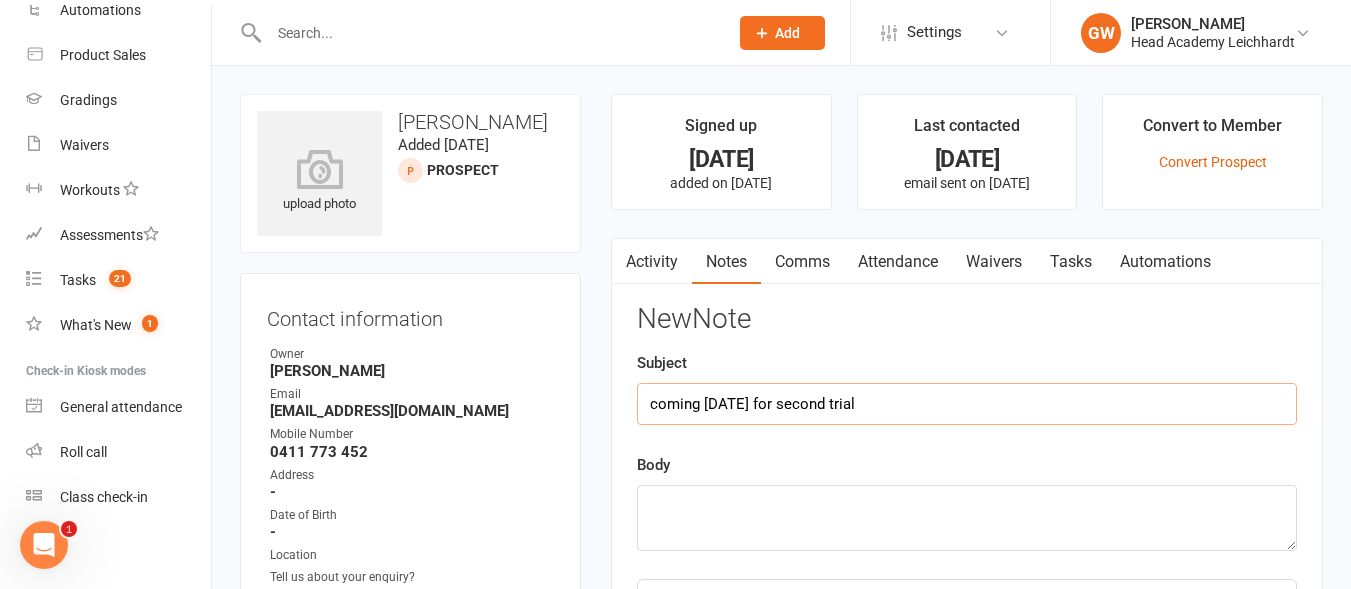 type on "coming [DATE] for second trial" 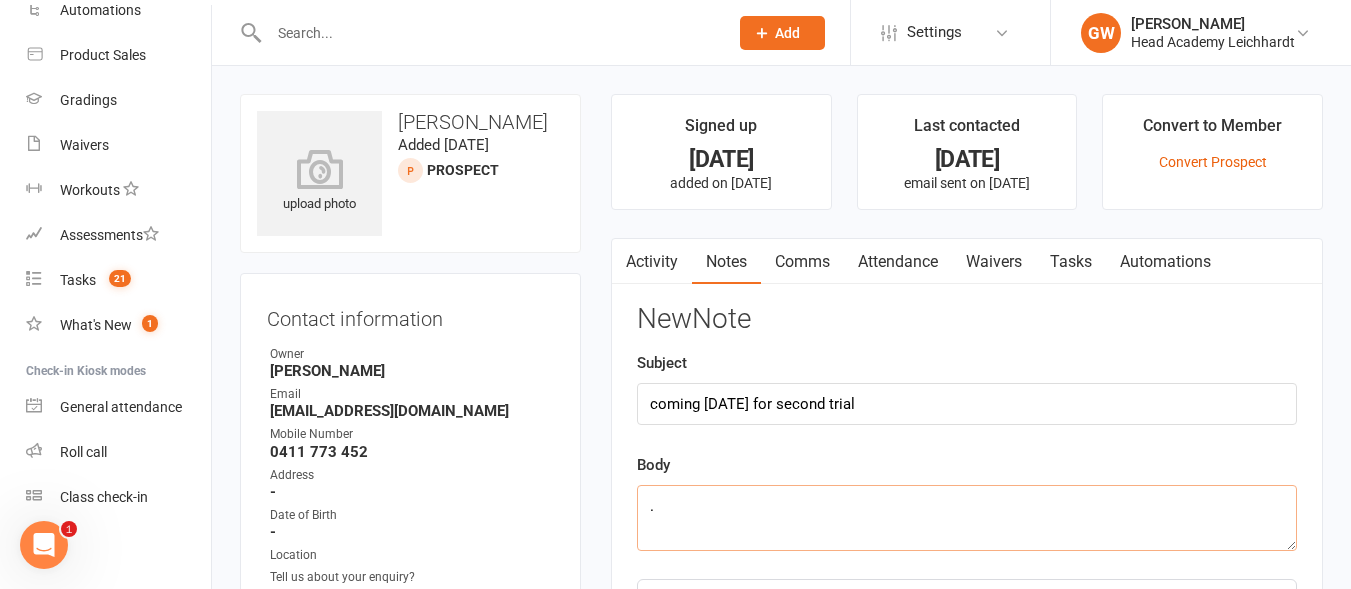 scroll, scrollTop: 303, scrollLeft: 0, axis: vertical 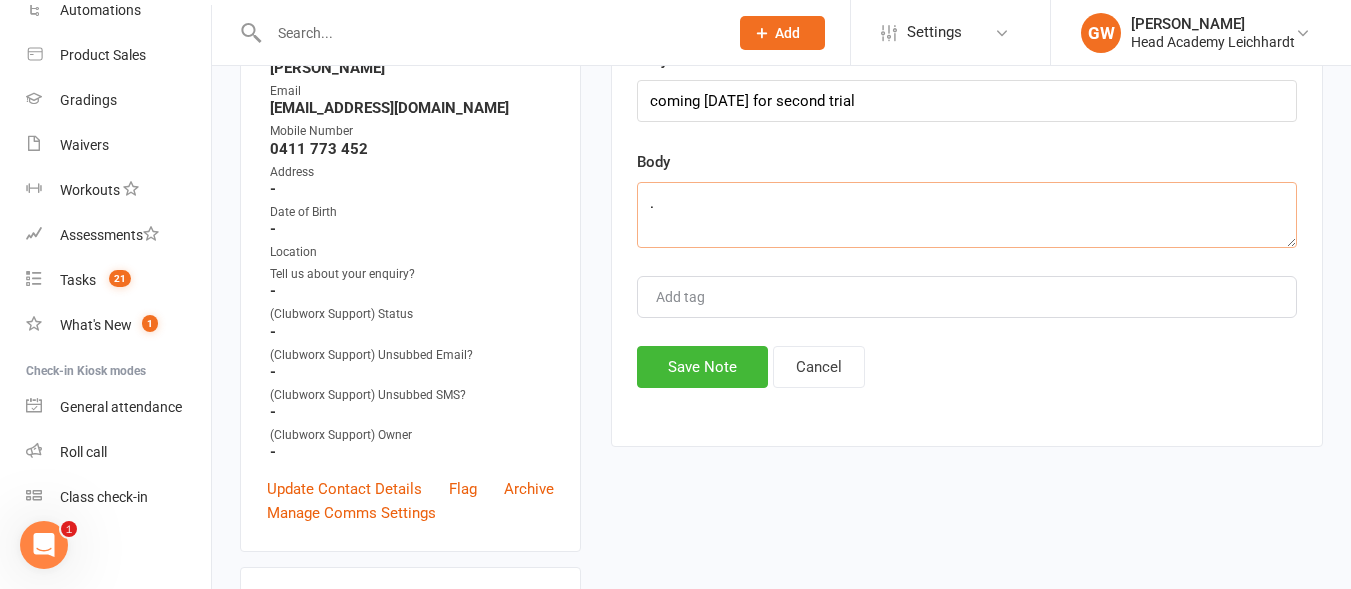 type on "." 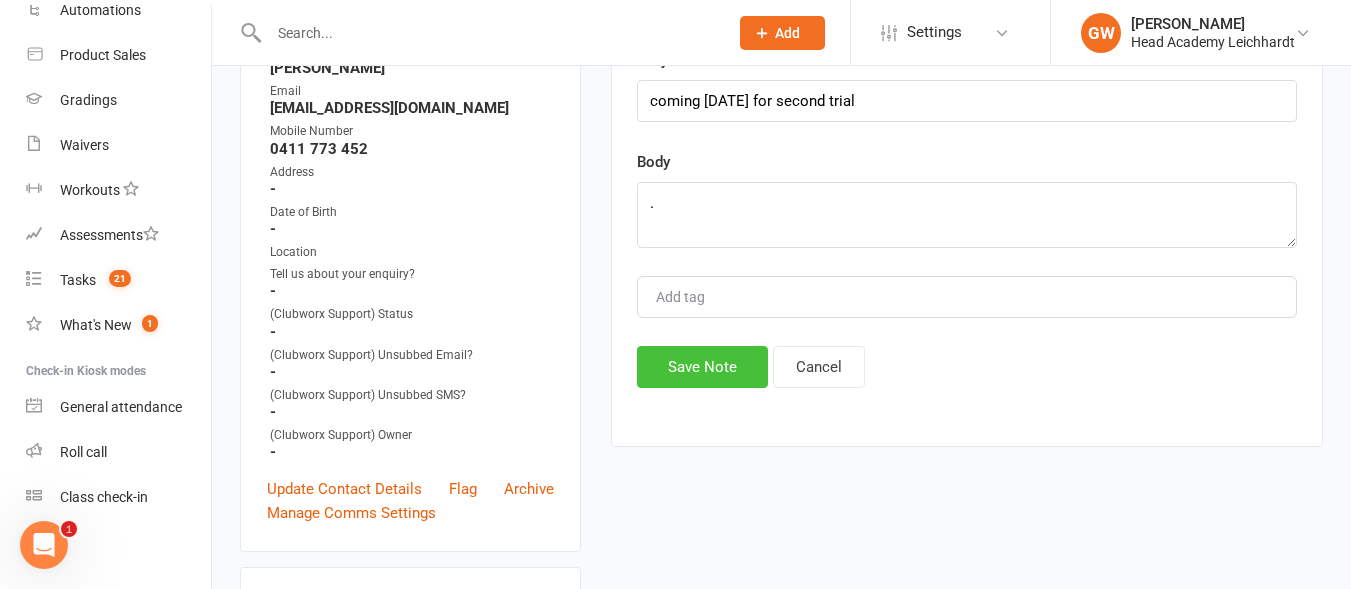 click on "Save Note" at bounding box center [702, 367] 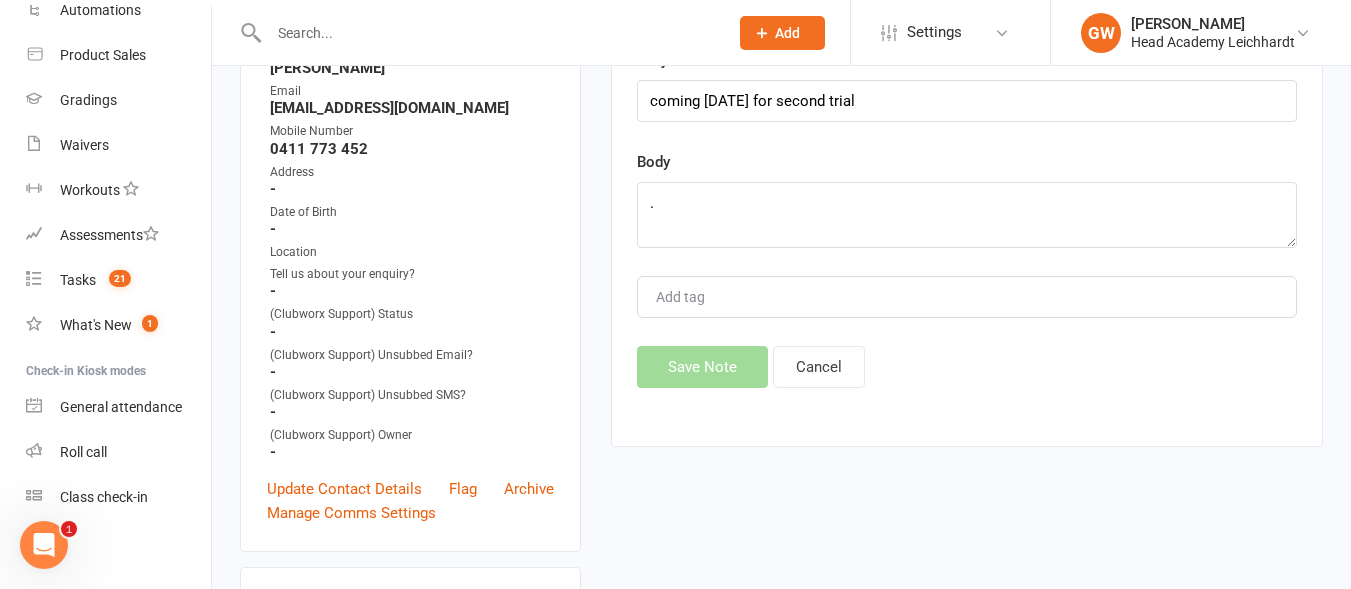 scroll, scrollTop: 0, scrollLeft: 0, axis: both 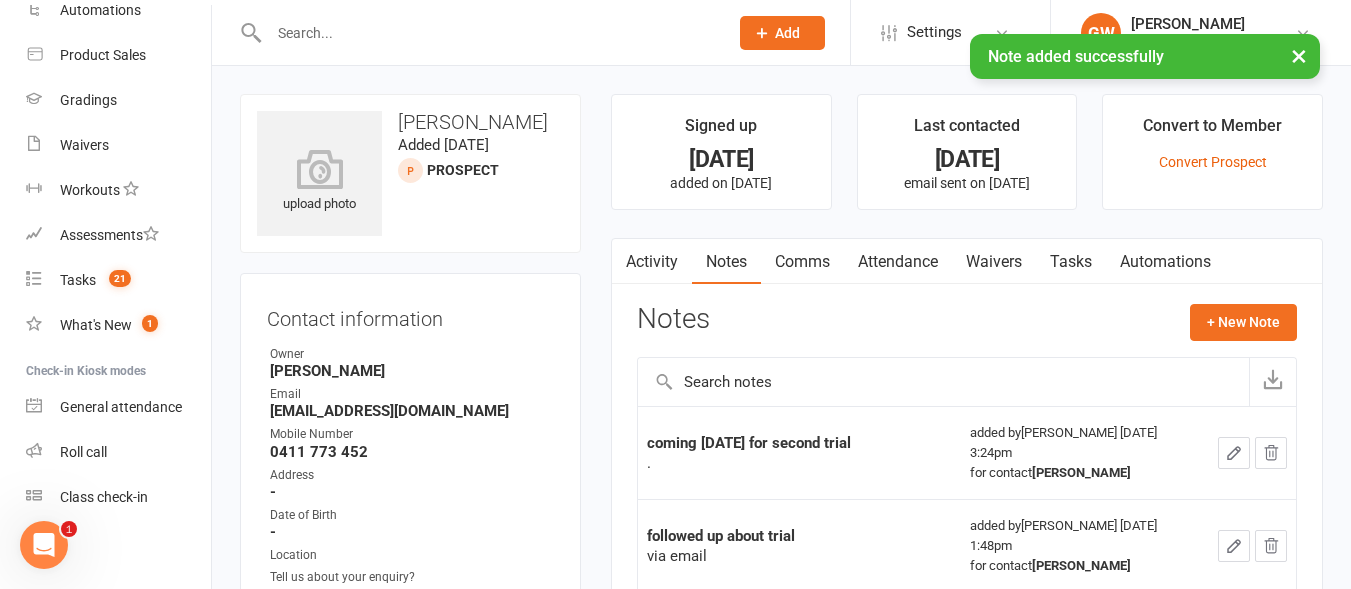 click on "Tasks" at bounding box center [1071, 262] 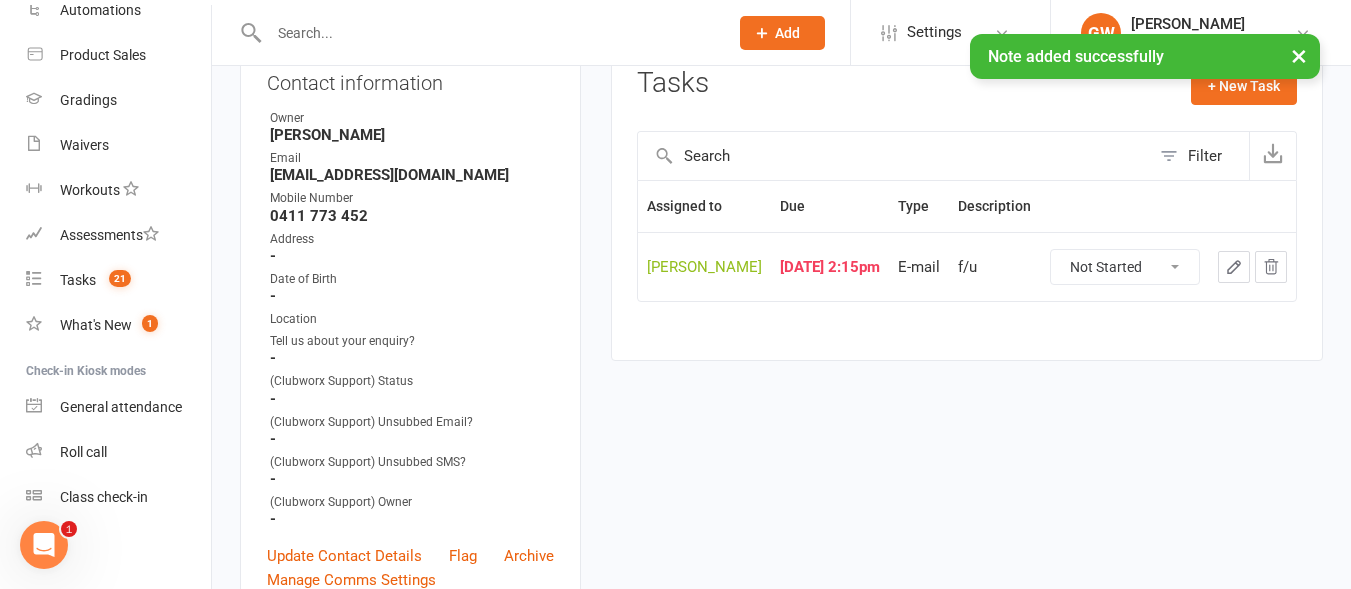scroll, scrollTop: 237, scrollLeft: 0, axis: vertical 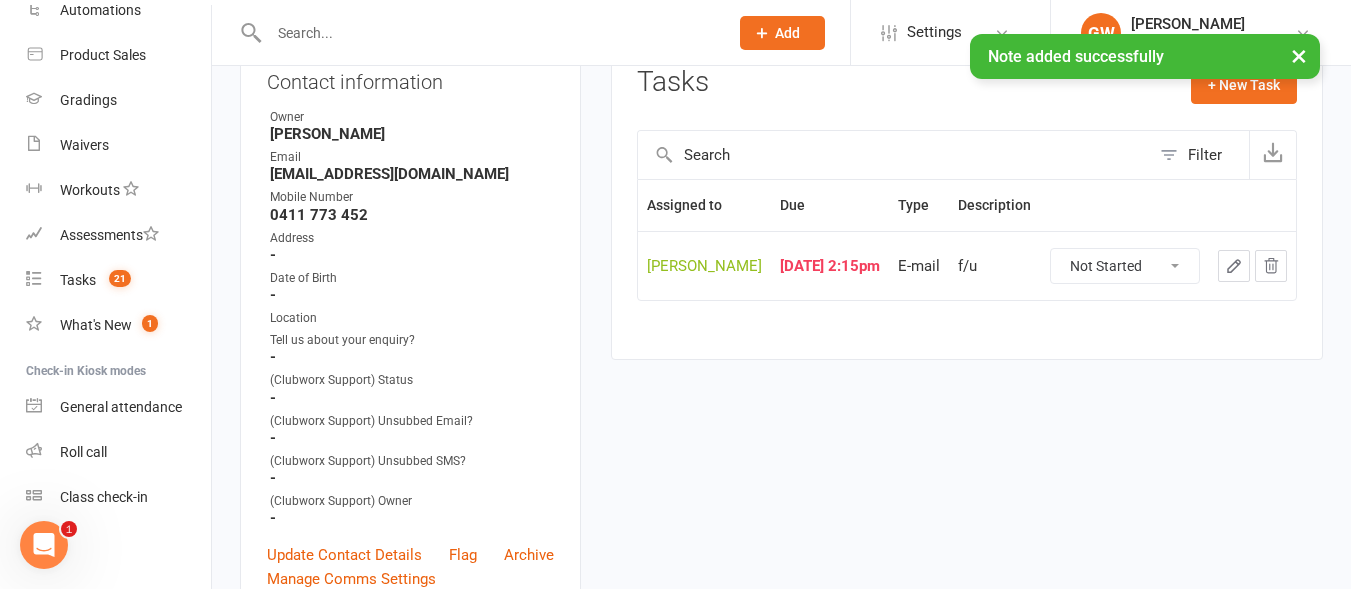 click 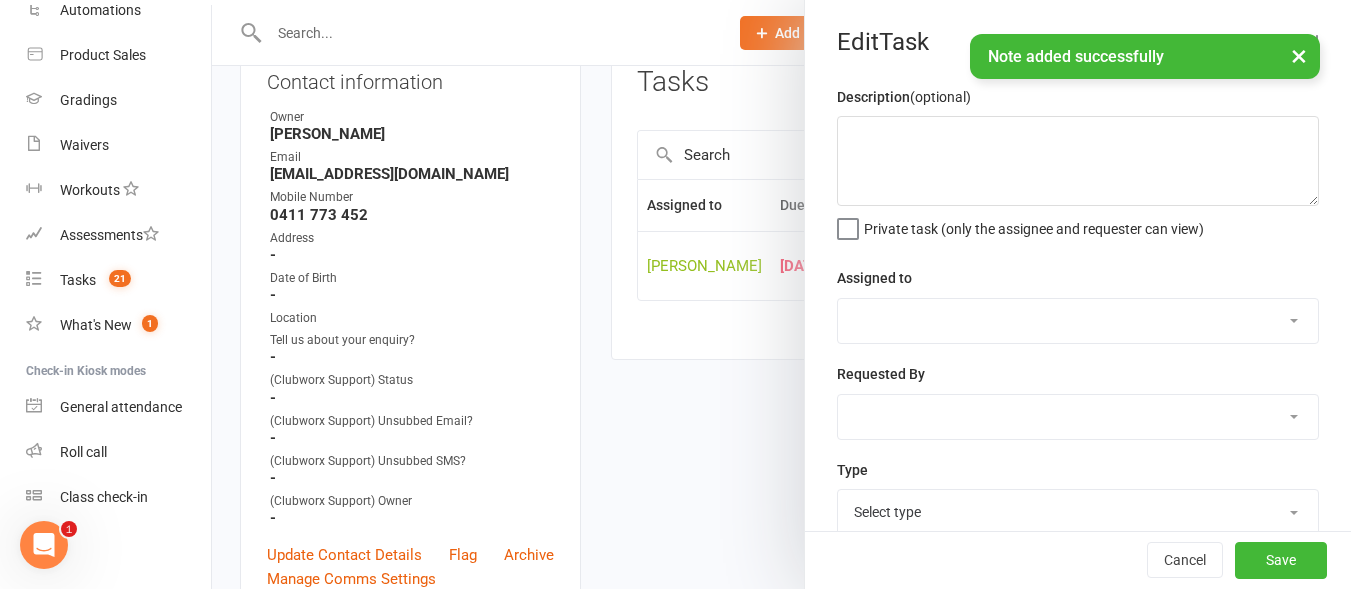 type on "f/u" 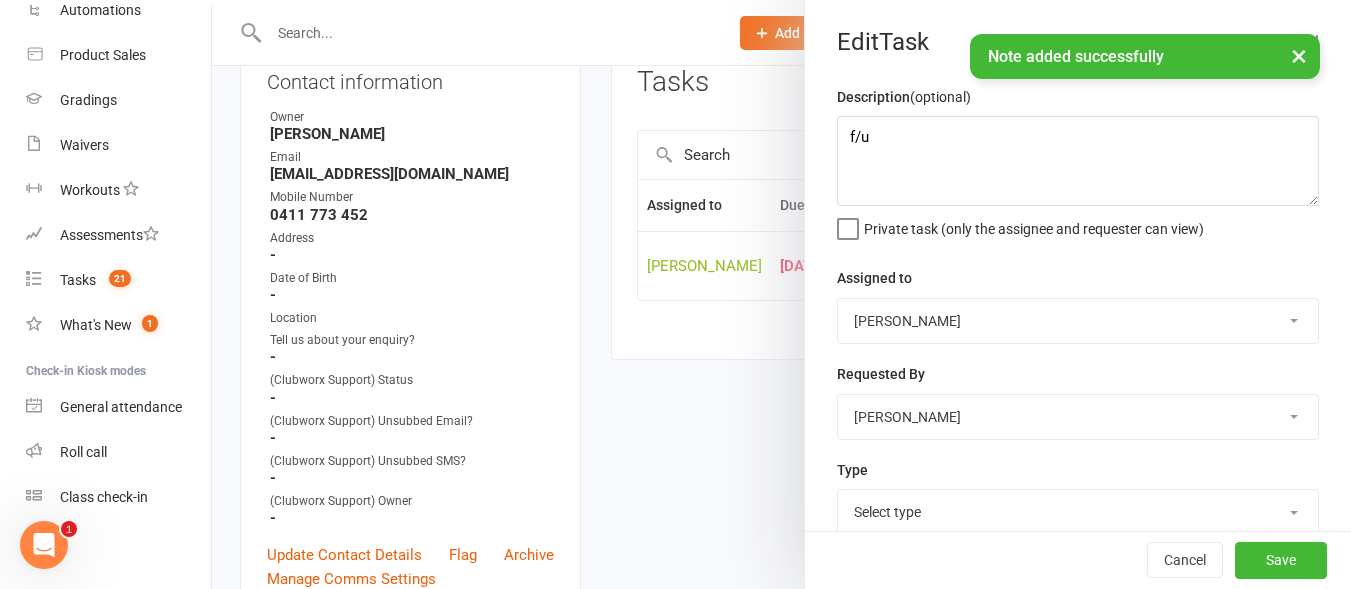 select on "18925" 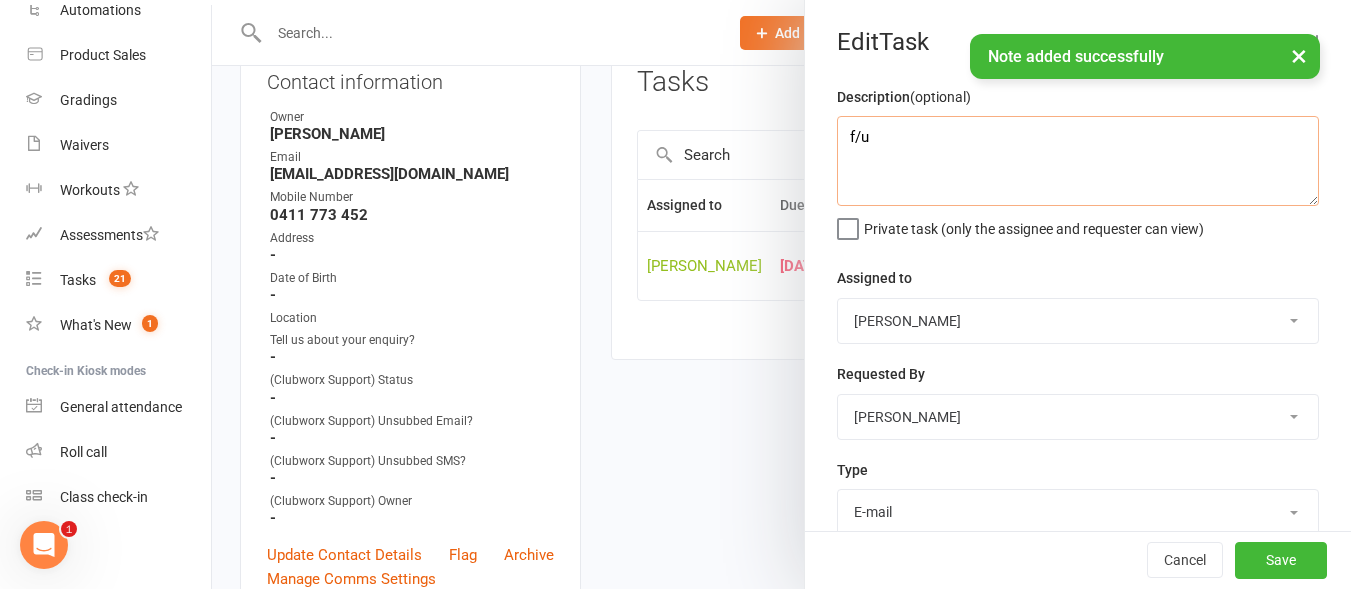 click on "f/u" at bounding box center (1078, 161) 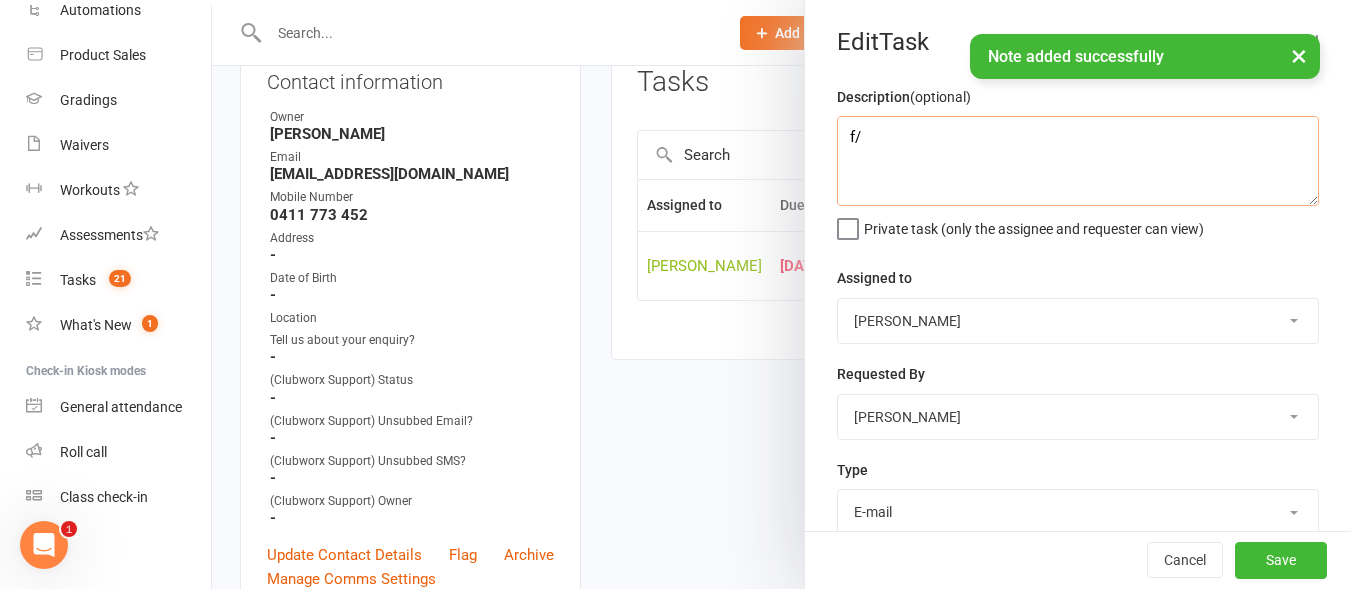 type on "f" 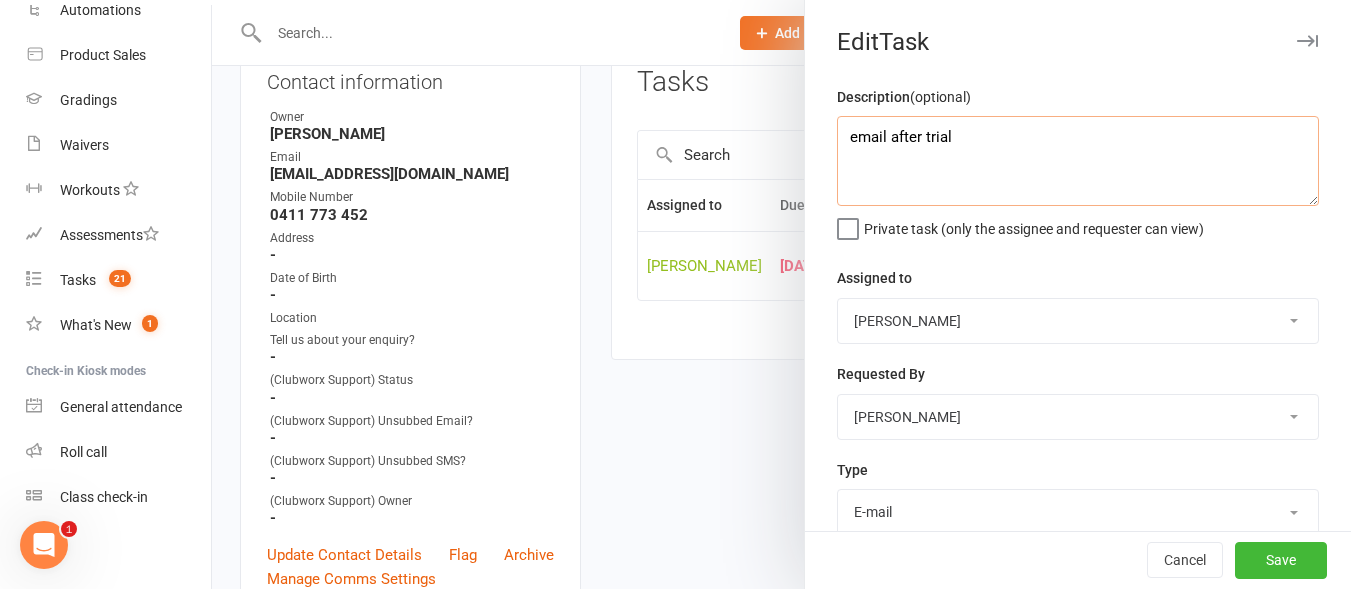 scroll, scrollTop: 214, scrollLeft: 0, axis: vertical 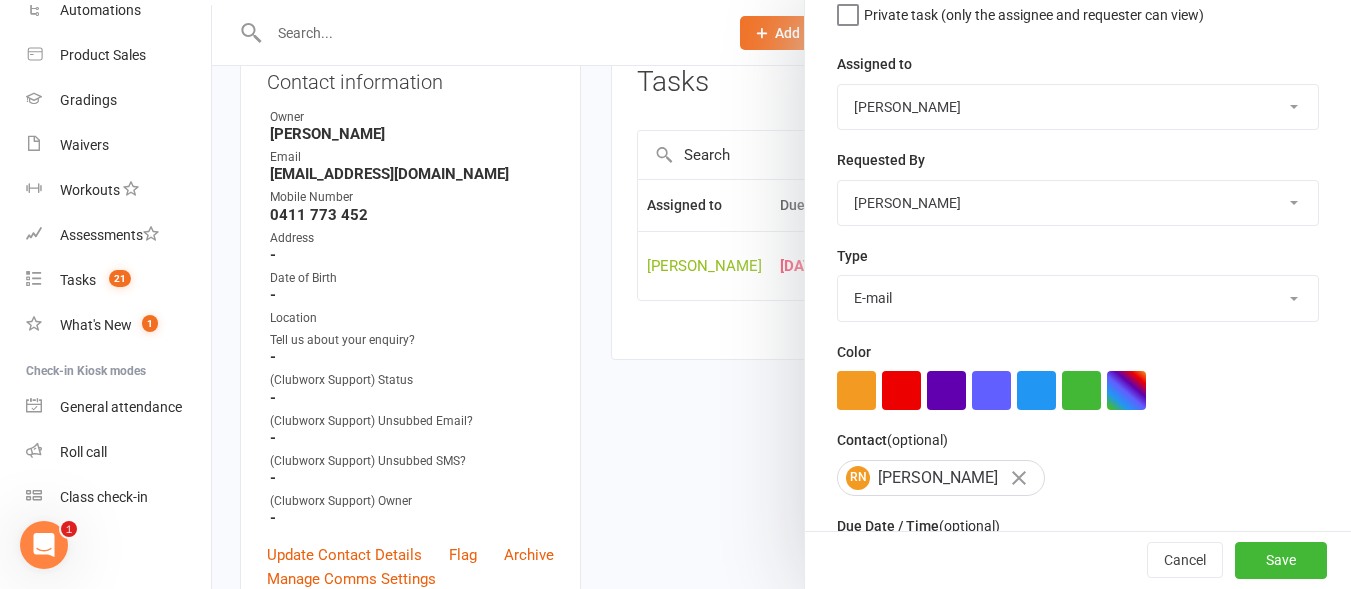 type on "email after trial" 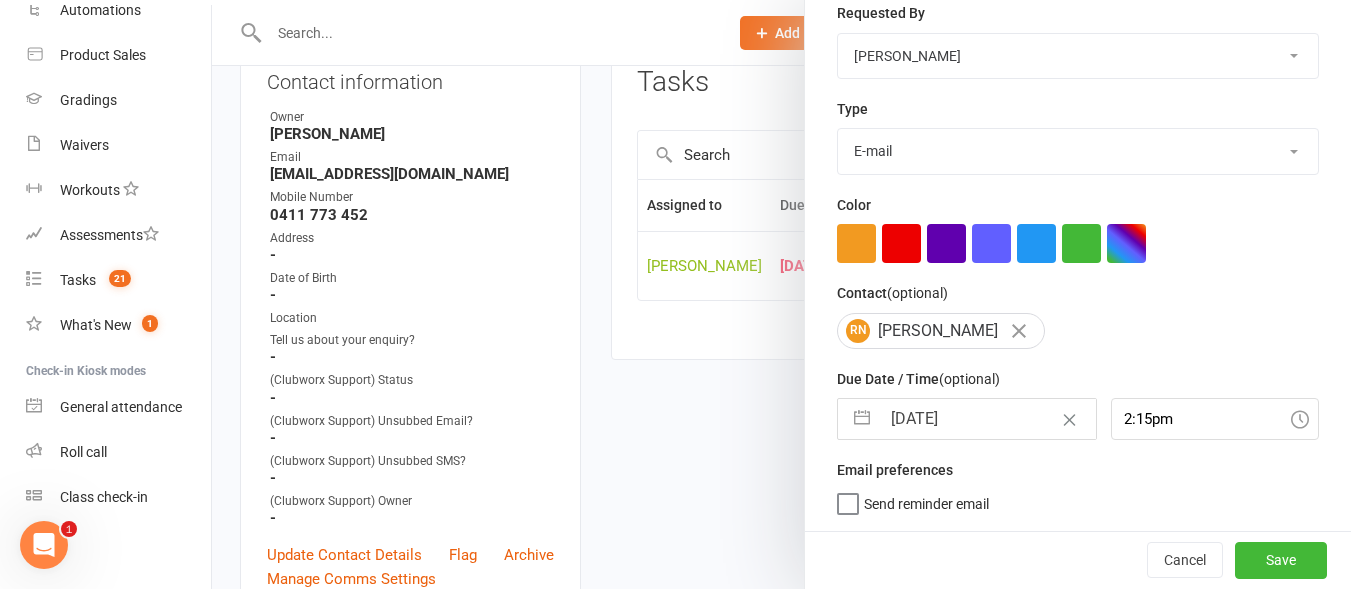 click on "[DATE]" at bounding box center [987, 419] 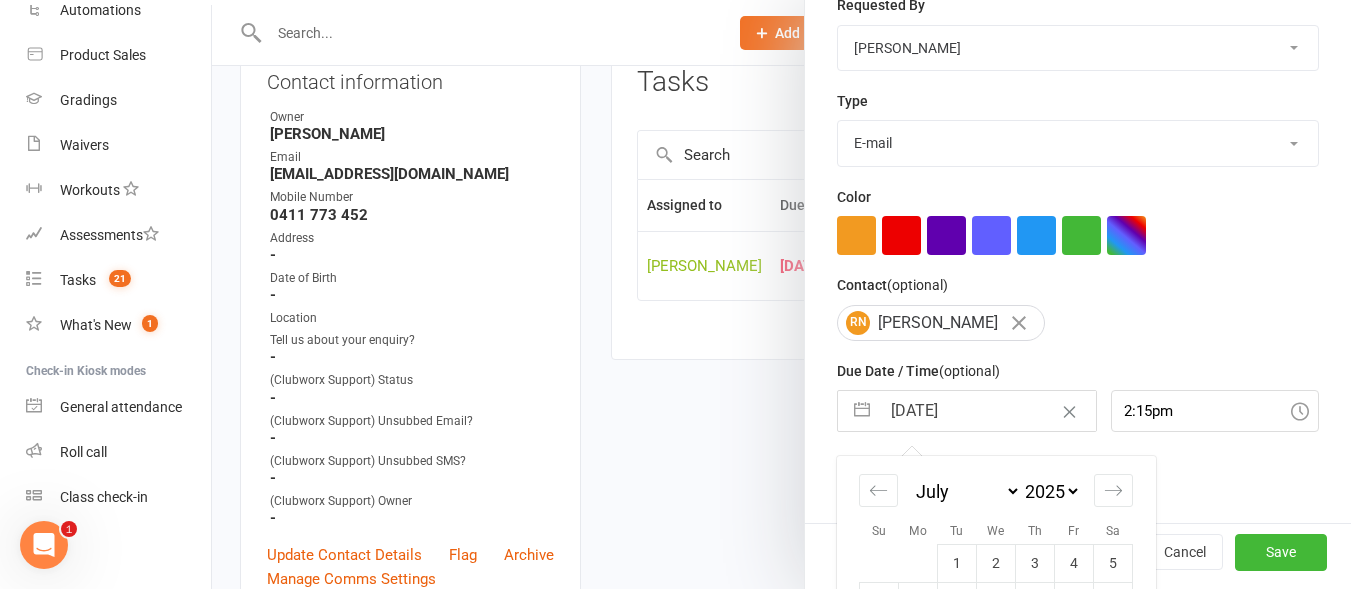 scroll, scrollTop: 545, scrollLeft: 0, axis: vertical 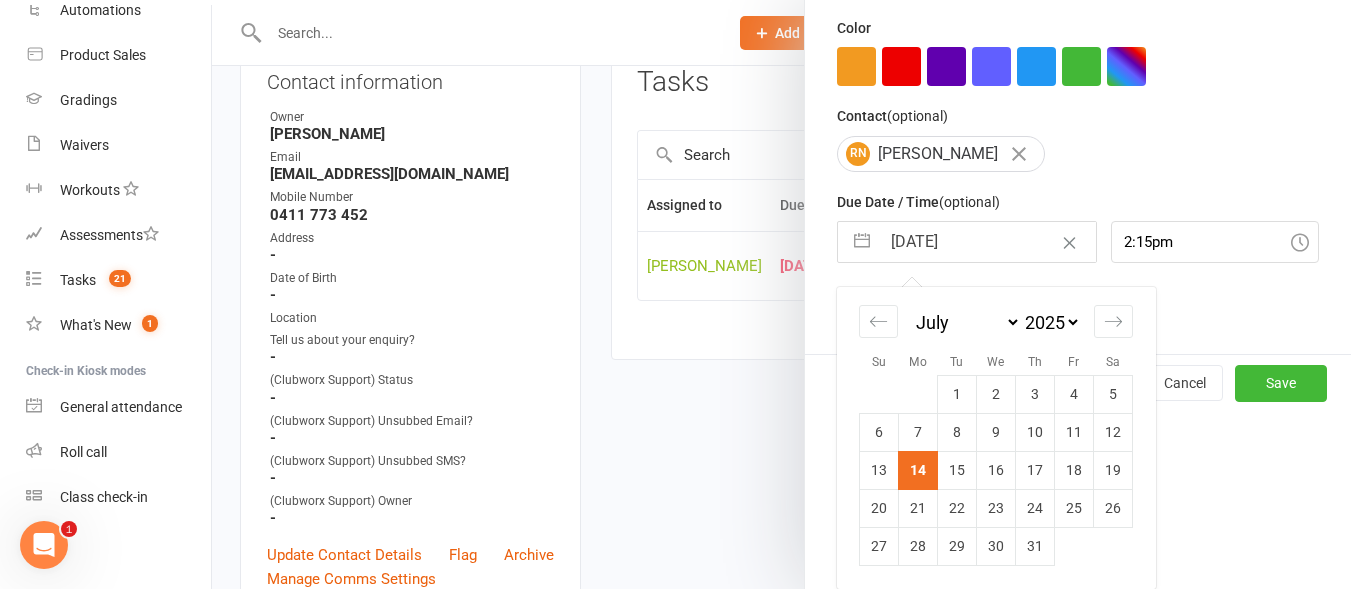 click 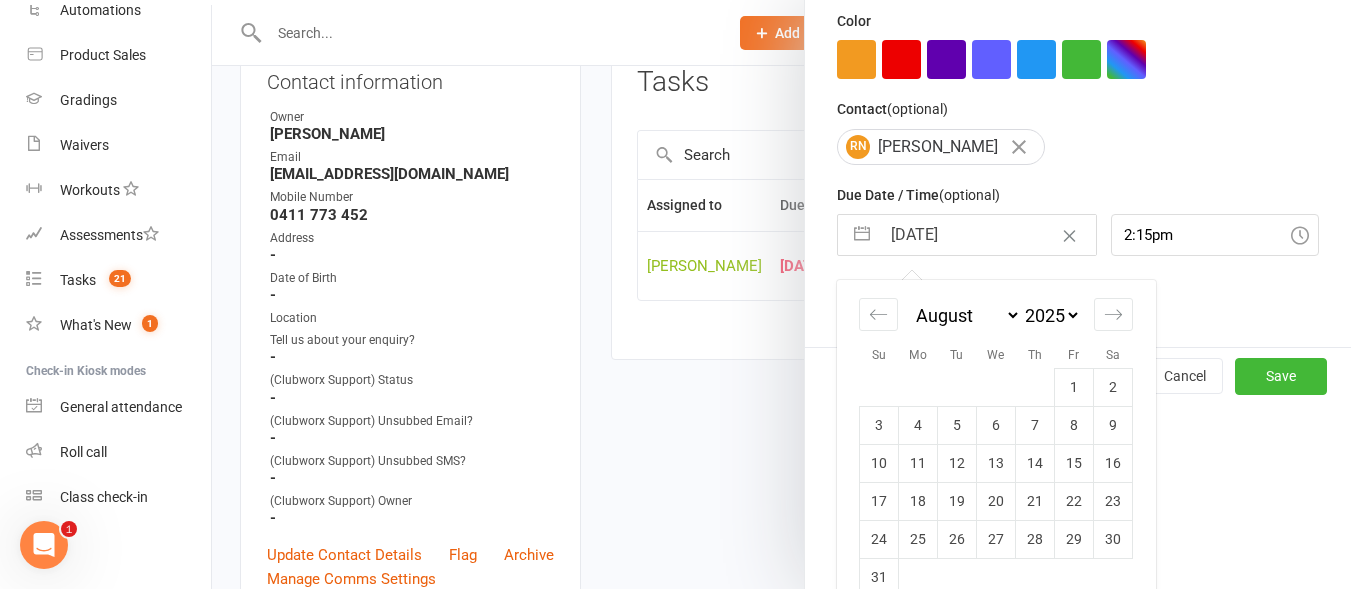 click 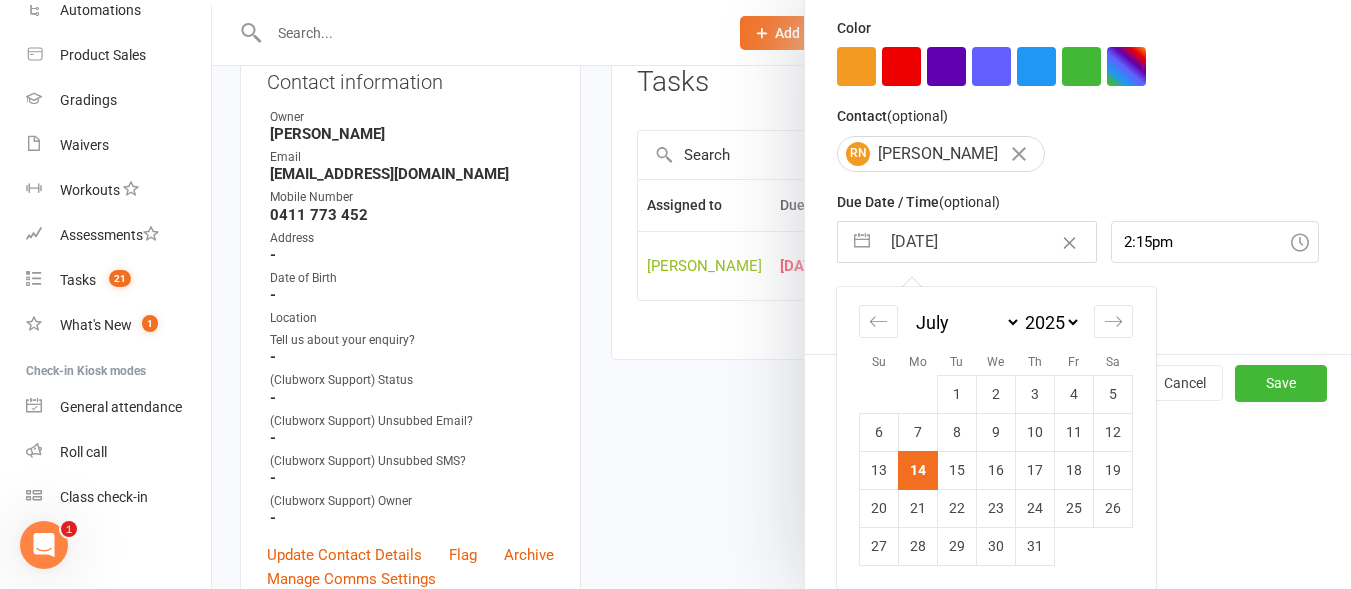 click on "17" at bounding box center (1035, 470) 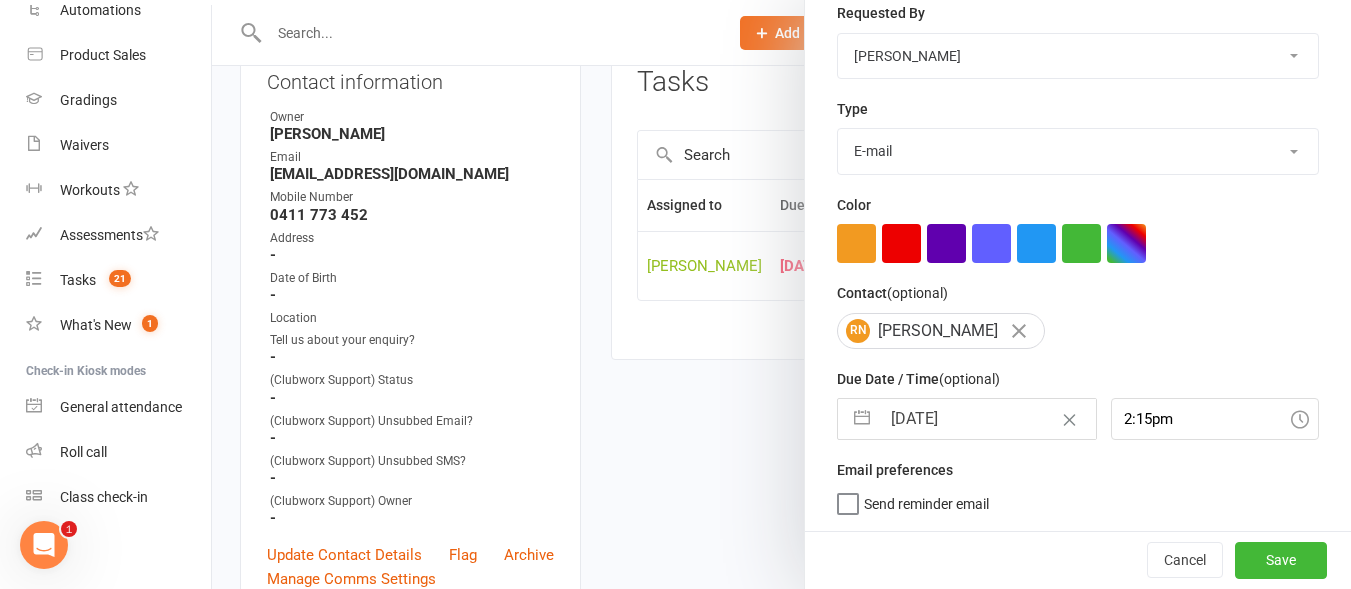 scroll, scrollTop: 369, scrollLeft: 0, axis: vertical 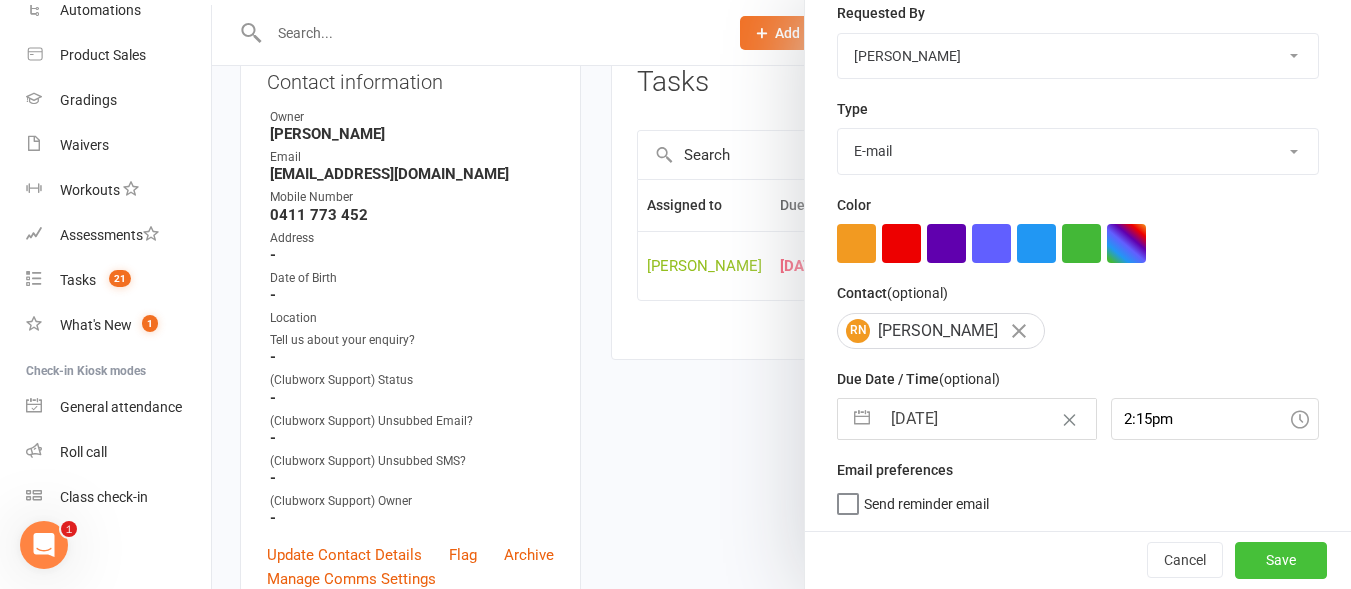 click on "Save" at bounding box center [1281, 560] 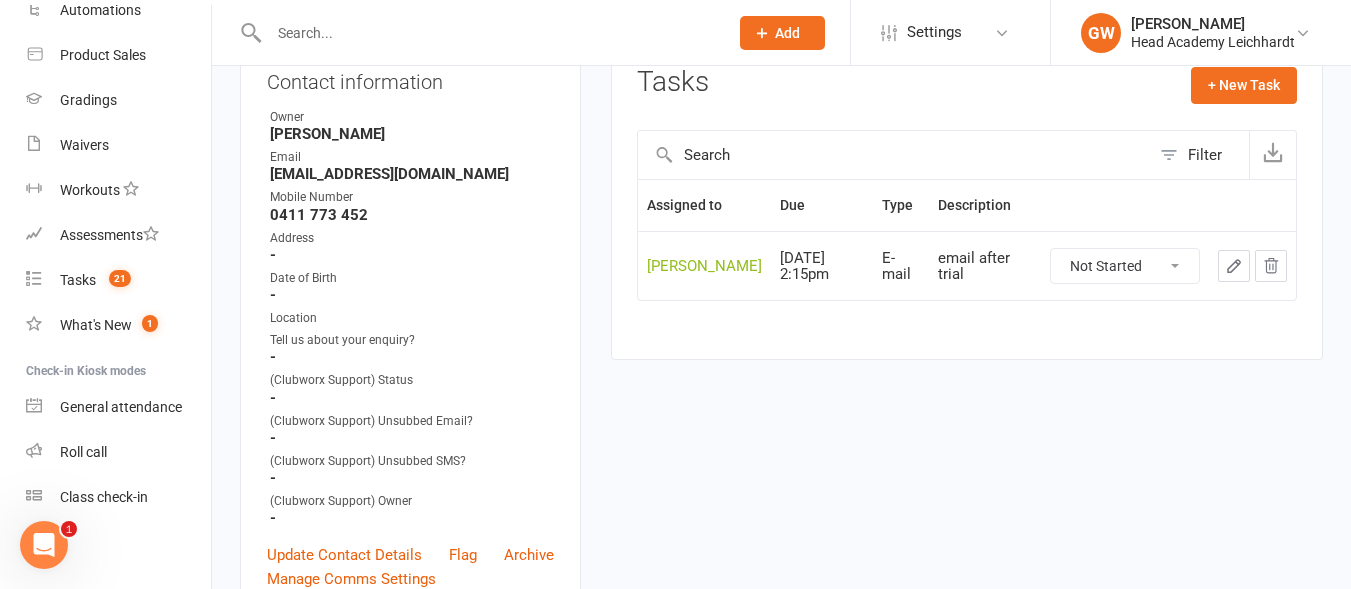 scroll, scrollTop: 0, scrollLeft: 0, axis: both 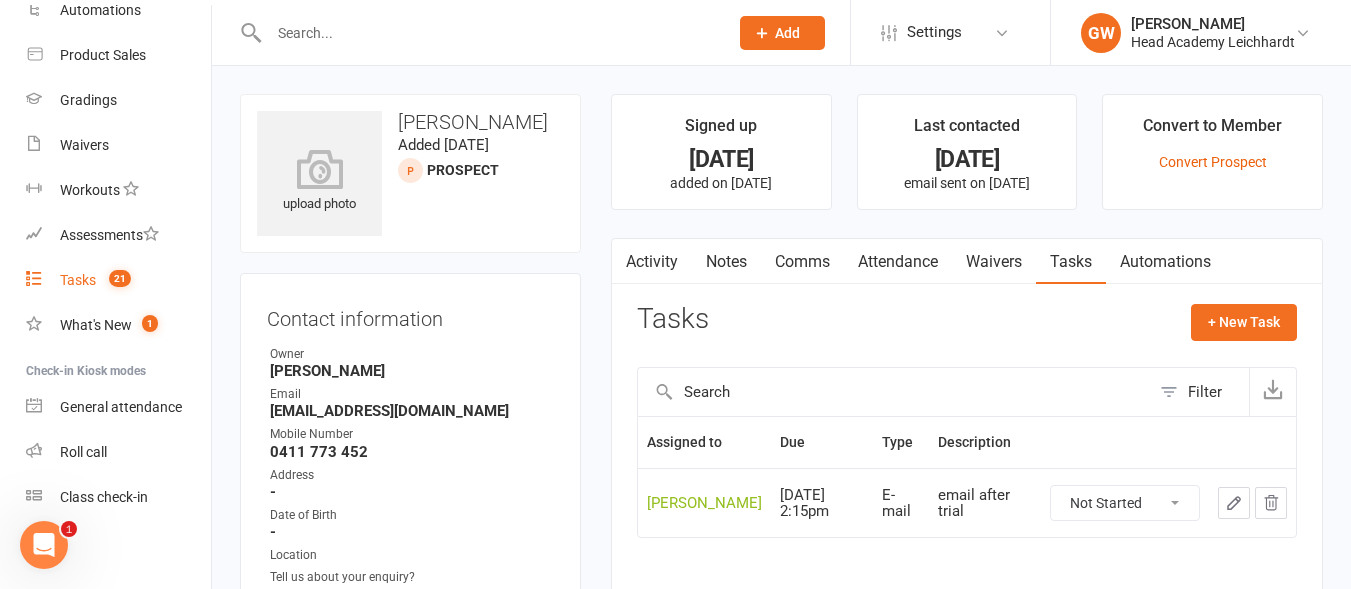 click on "Tasks   21" at bounding box center (118, 280) 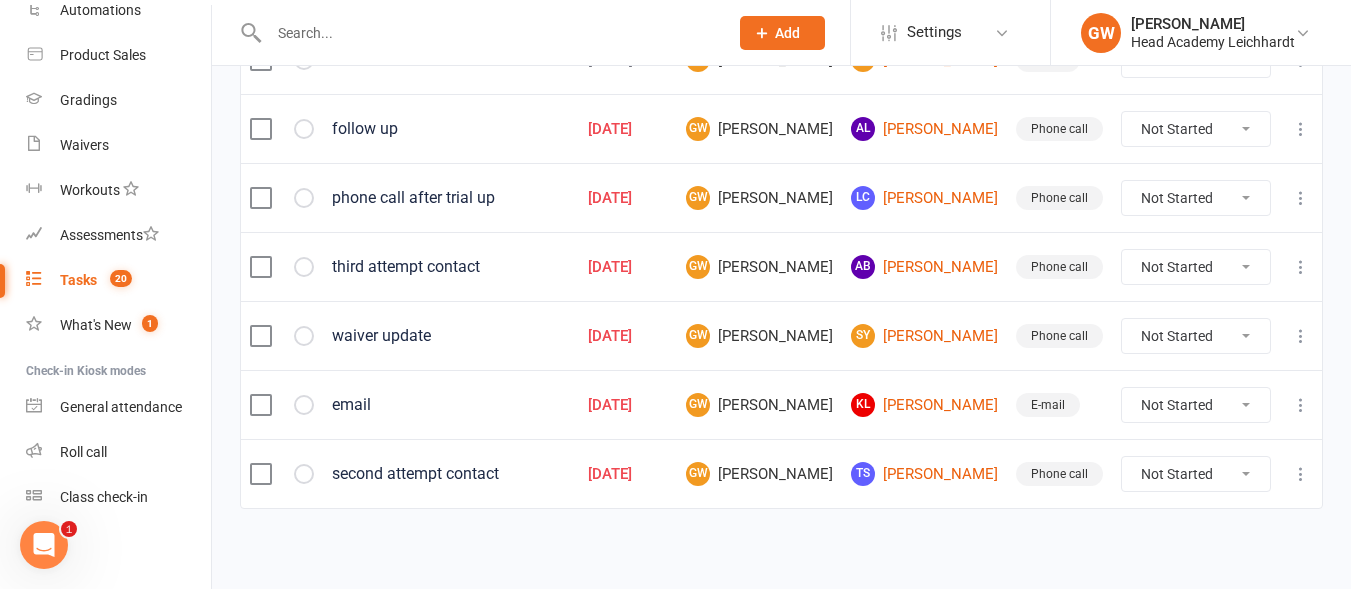 scroll, scrollTop: 768, scrollLeft: 0, axis: vertical 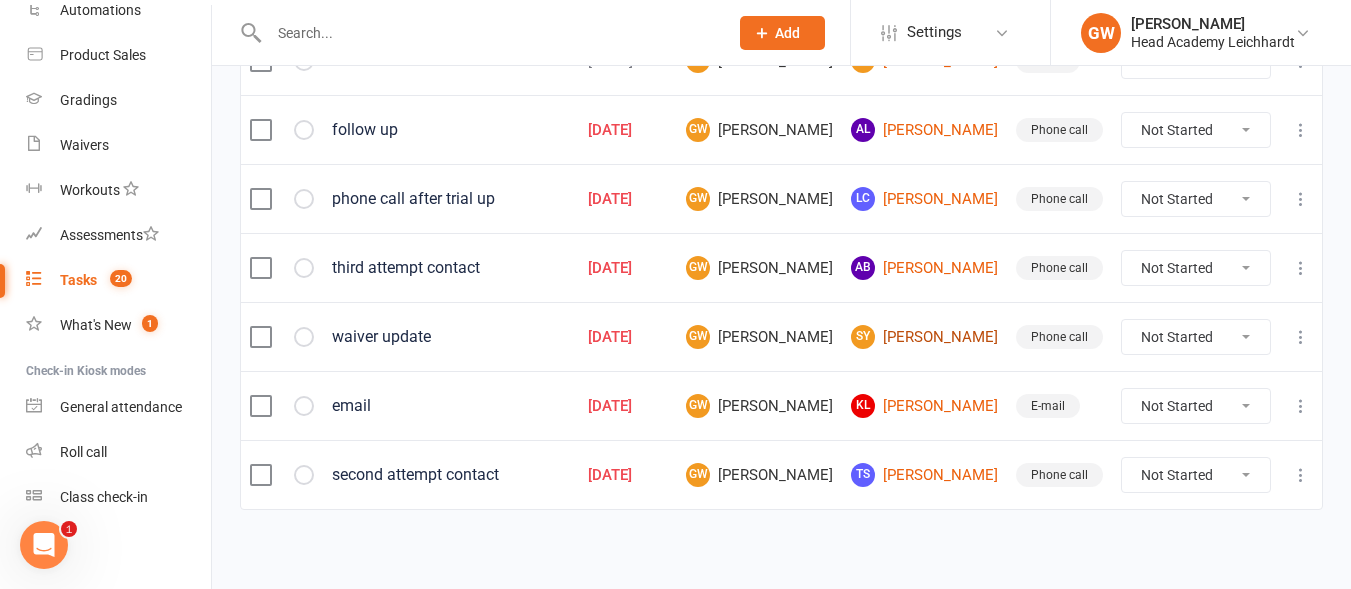 click on "SY [PERSON_NAME]" at bounding box center (924, 337) 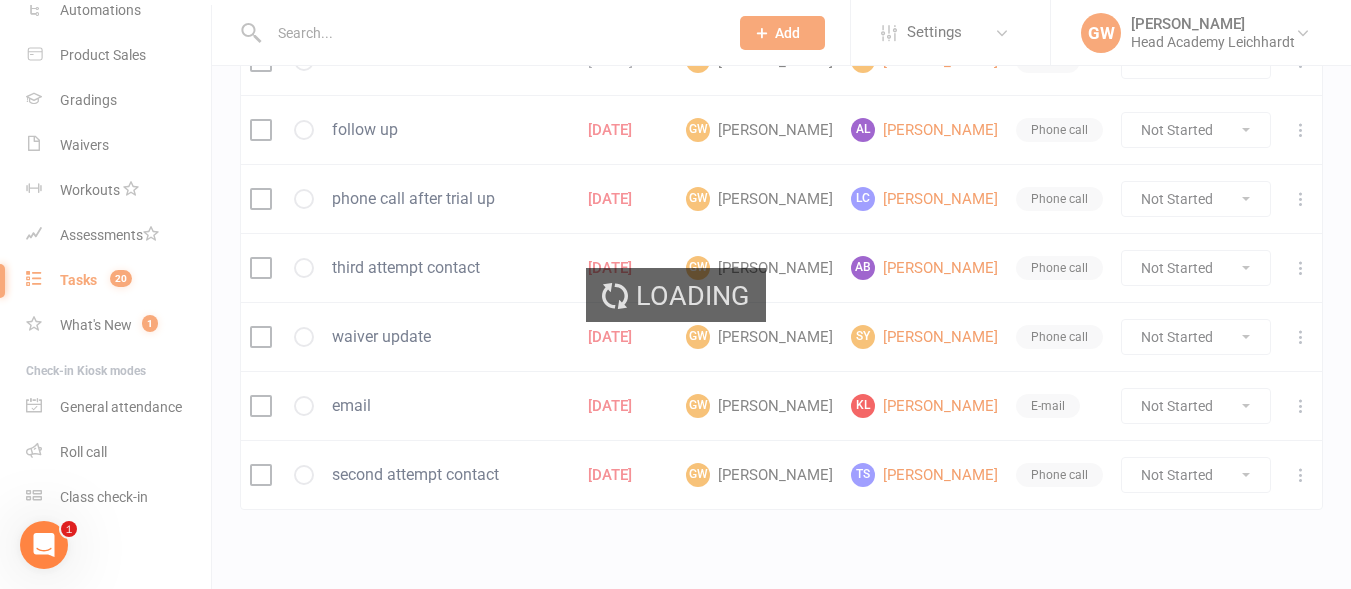 scroll, scrollTop: 0, scrollLeft: 0, axis: both 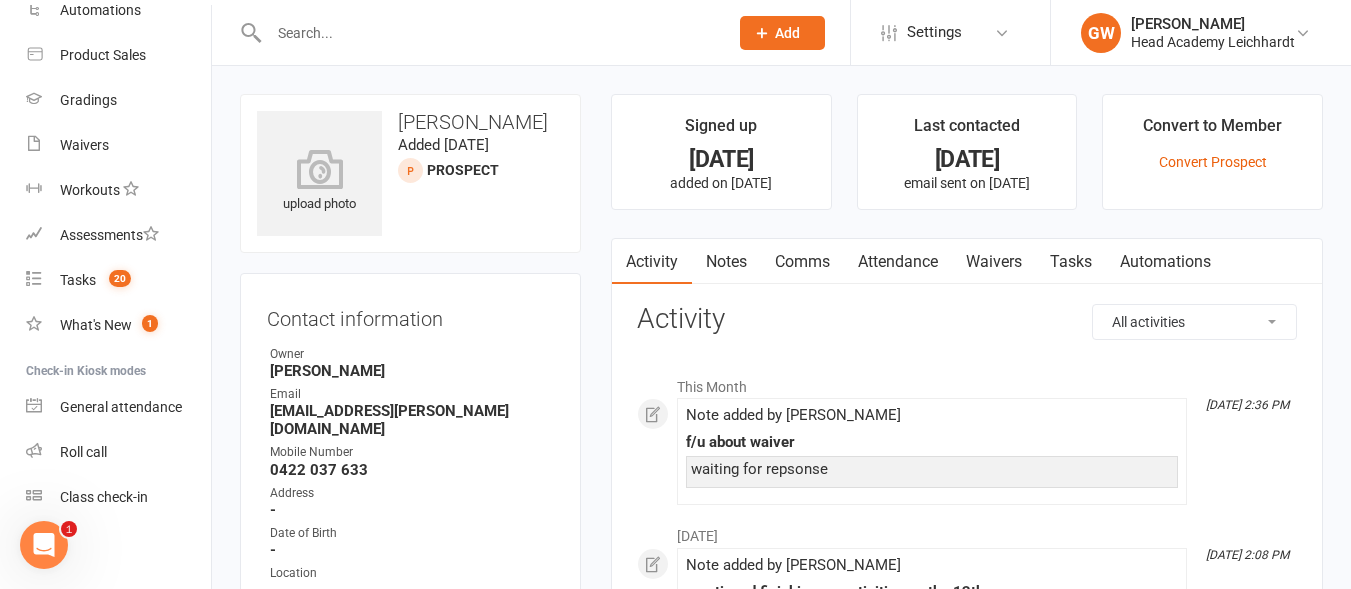 click at bounding box center (488, 33) 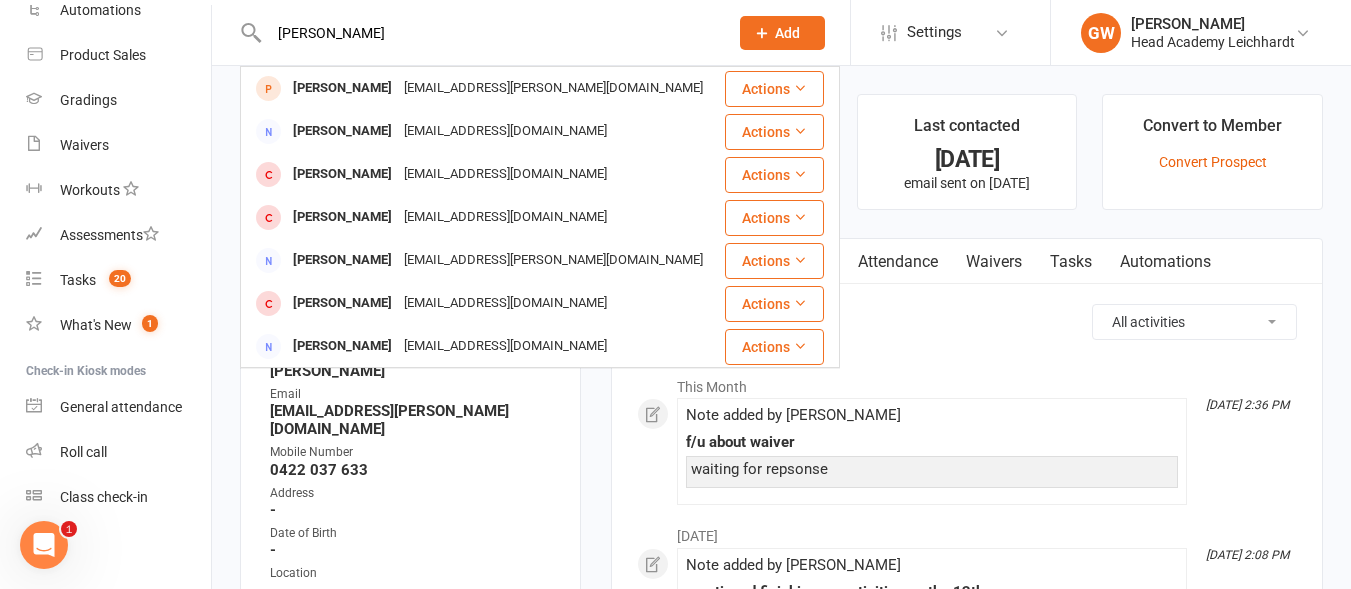 type on "[PERSON_NAME]" 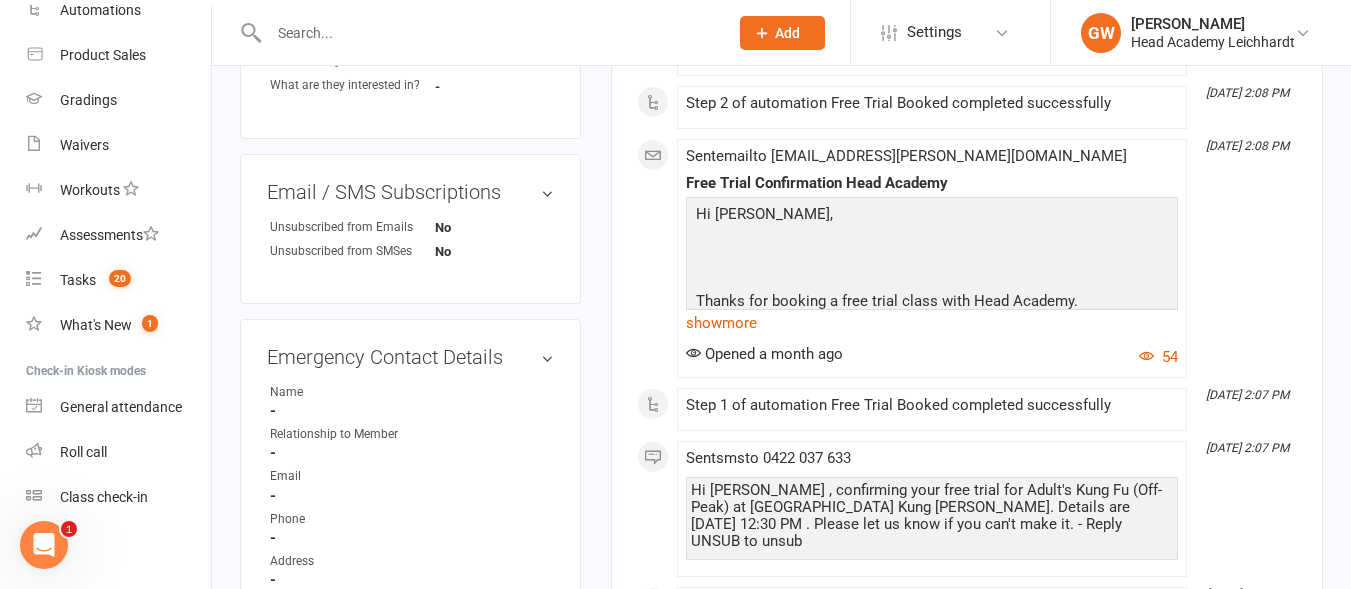 scroll, scrollTop: 0, scrollLeft: 0, axis: both 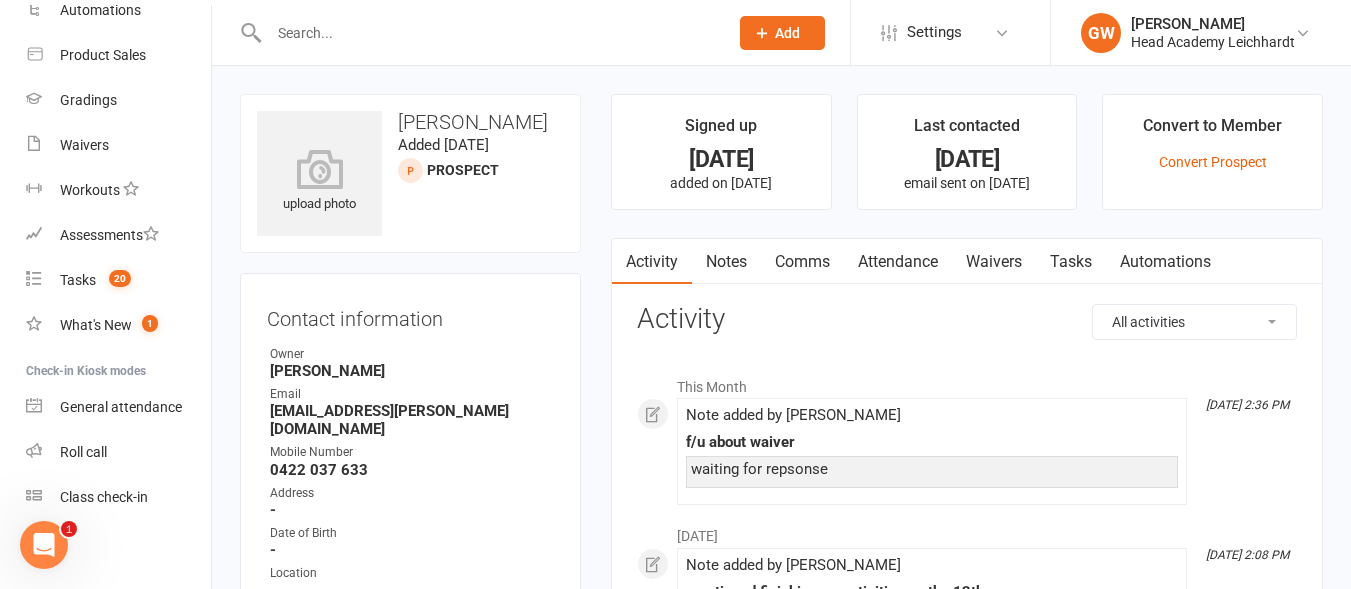 click on "Notes" at bounding box center [726, 262] 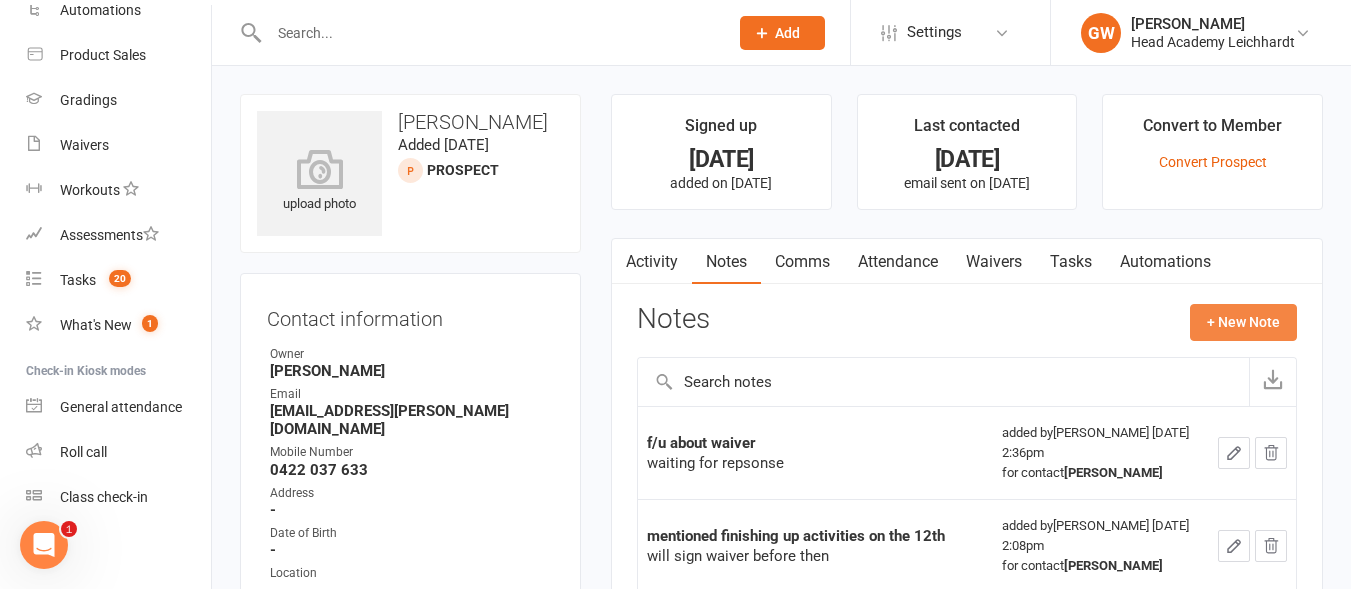 click on "+ New Note" at bounding box center [1243, 322] 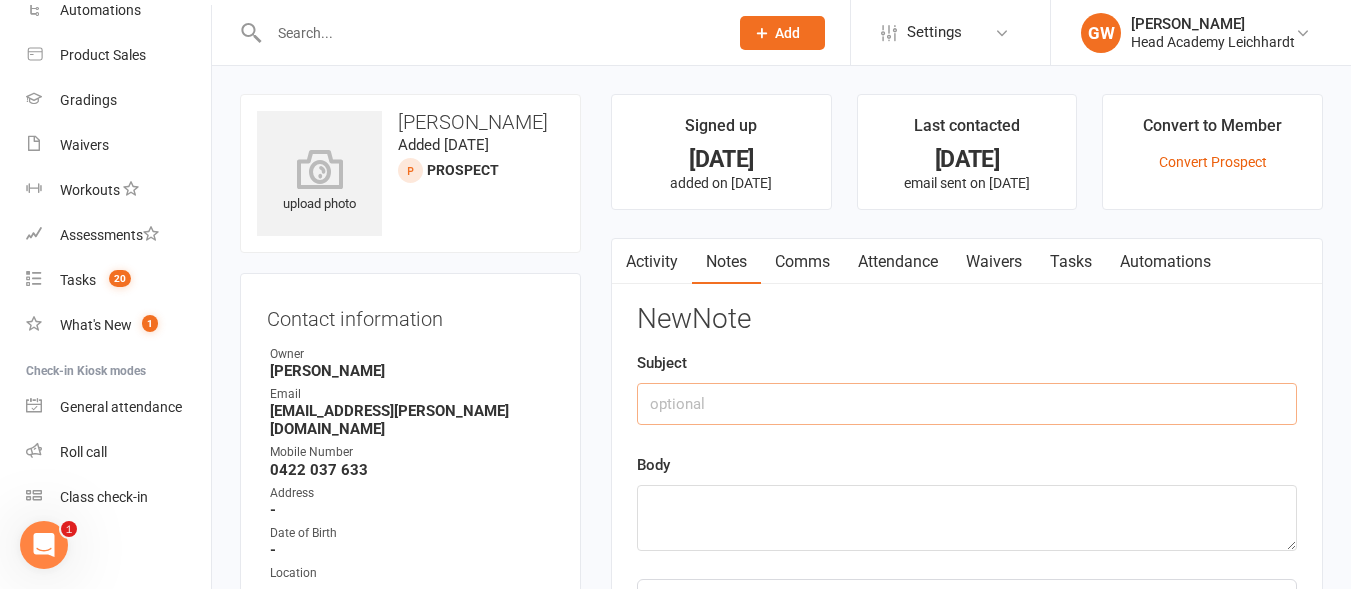 click at bounding box center [967, 404] 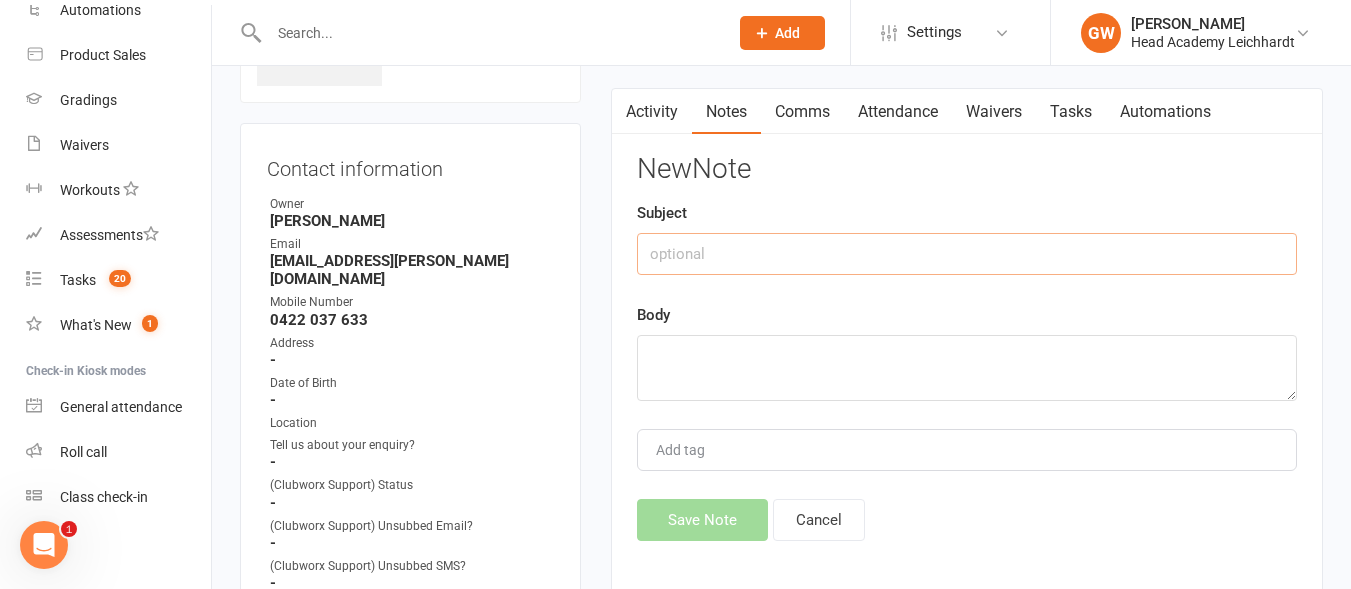scroll, scrollTop: 147, scrollLeft: 0, axis: vertical 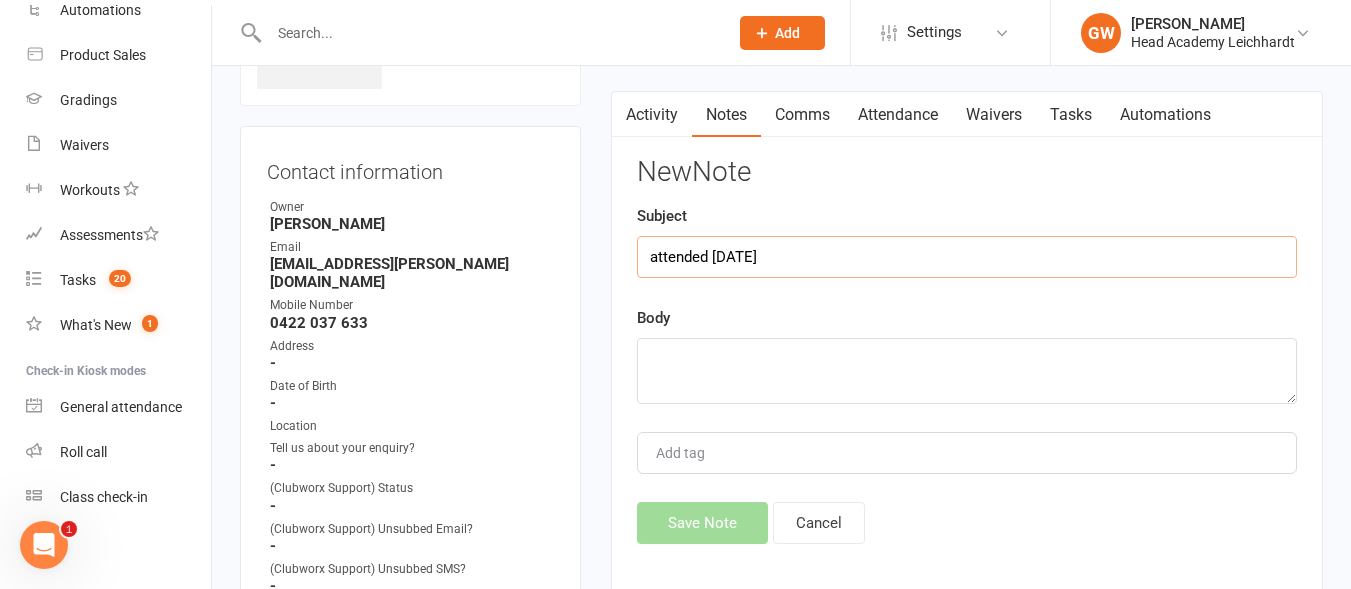 type on "attended [DATE]" 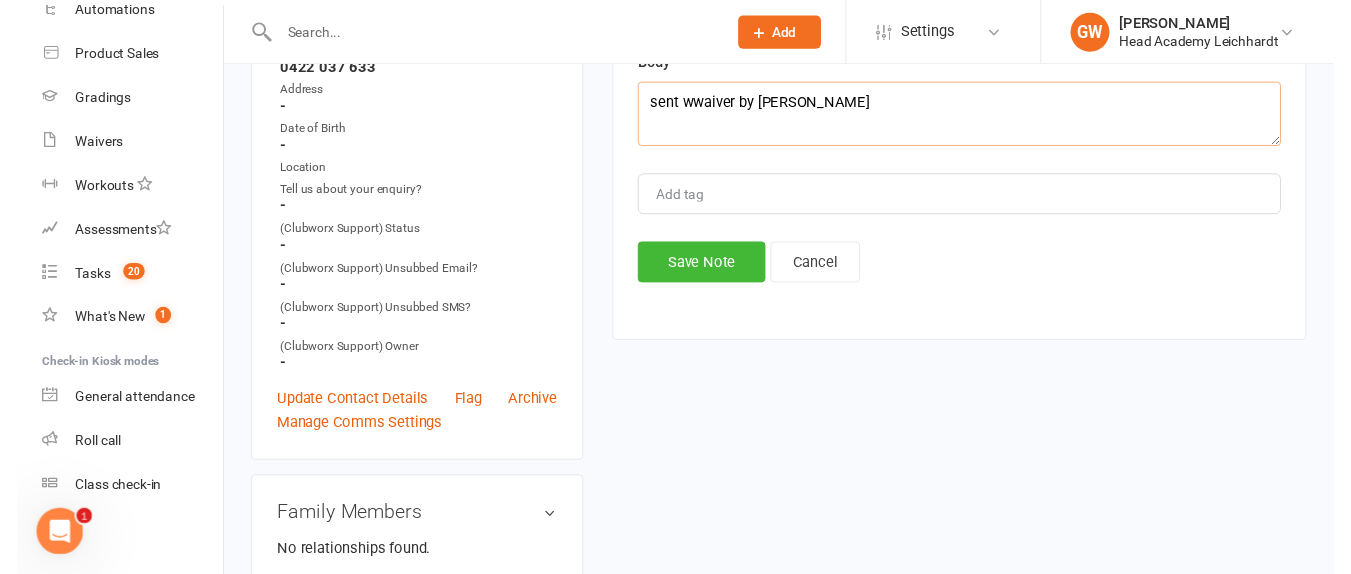 scroll, scrollTop: 405, scrollLeft: 0, axis: vertical 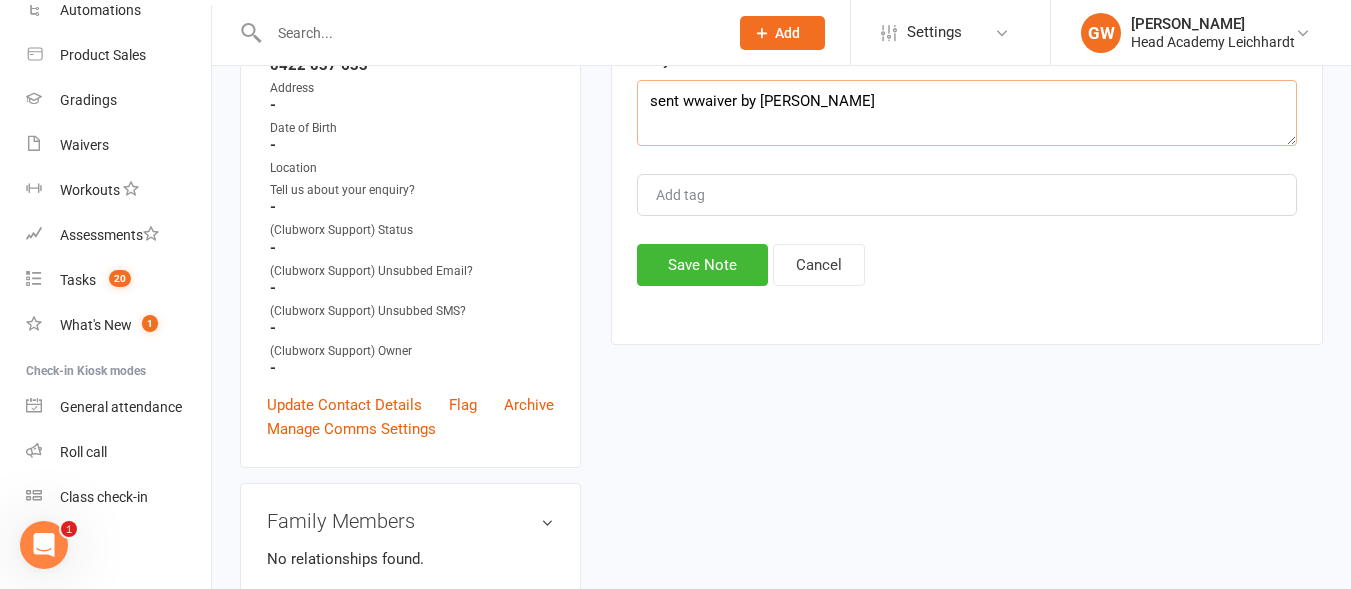 type on "sent wwaiver by [PERSON_NAME]" 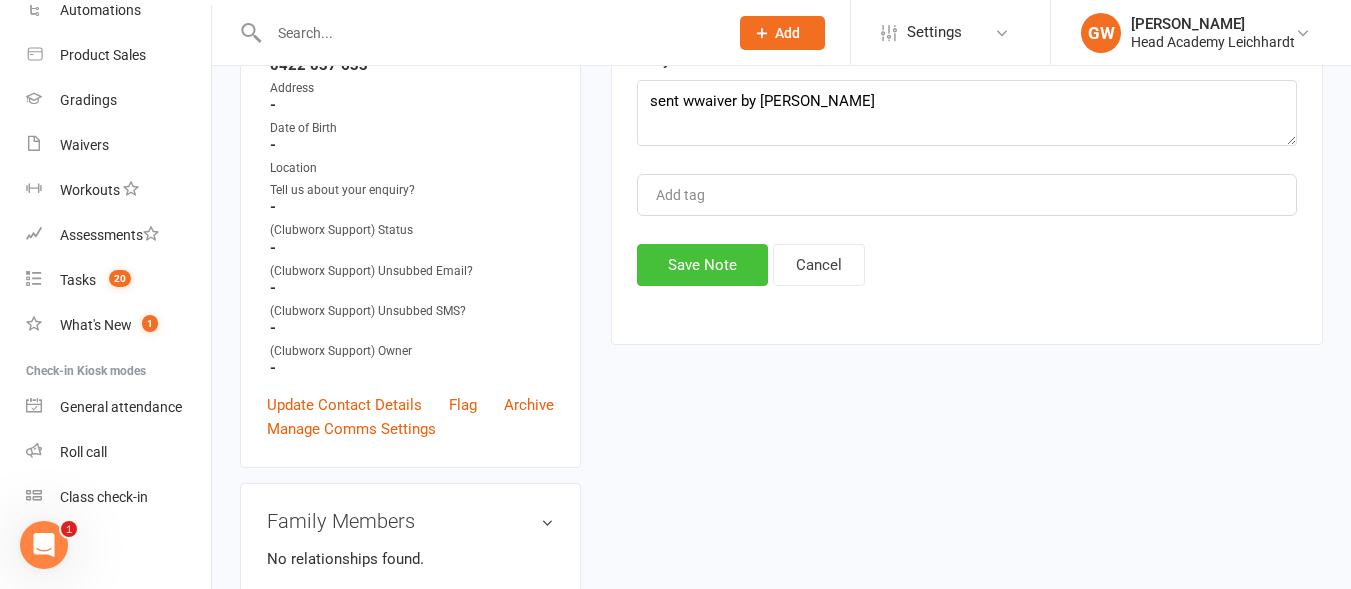 click on "Save Note" at bounding box center [702, 265] 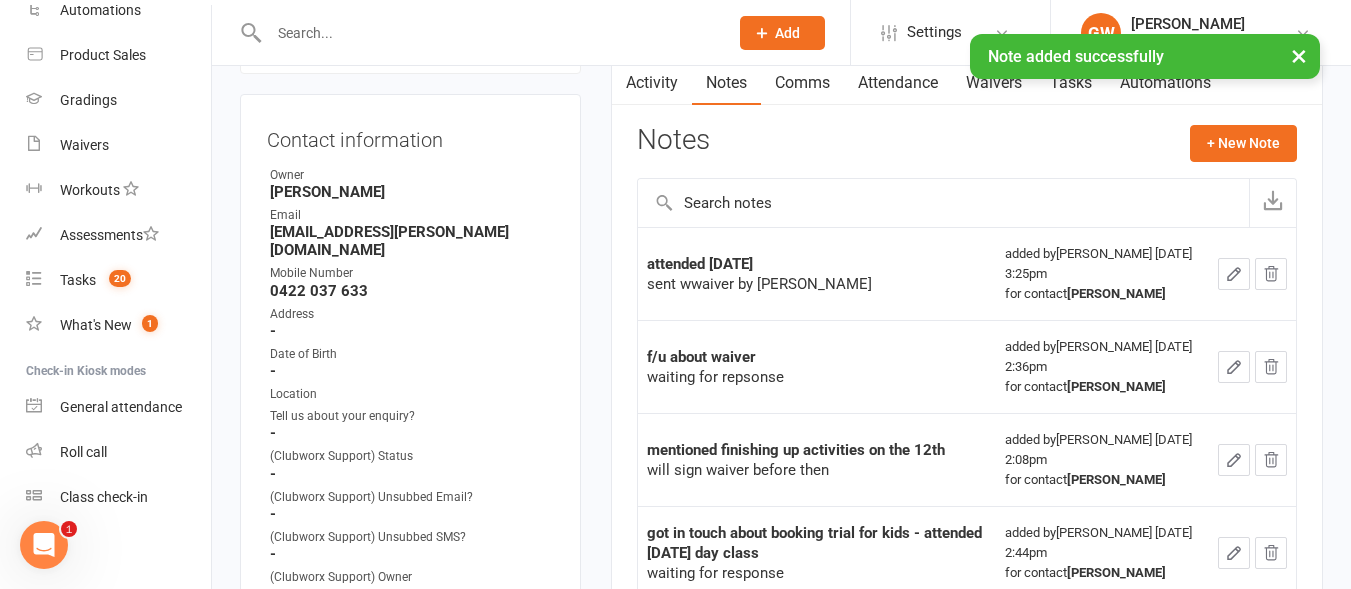 scroll, scrollTop: 0, scrollLeft: 0, axis: both 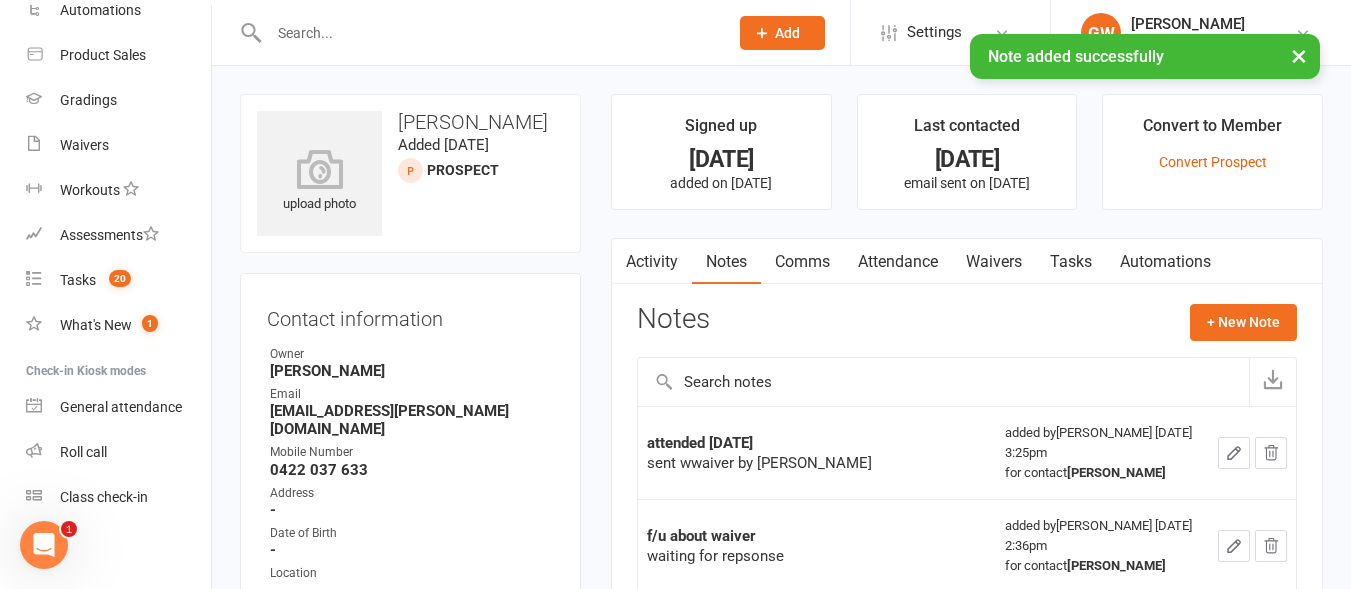 click on "Tasks" at bounding box center (1071, 262) 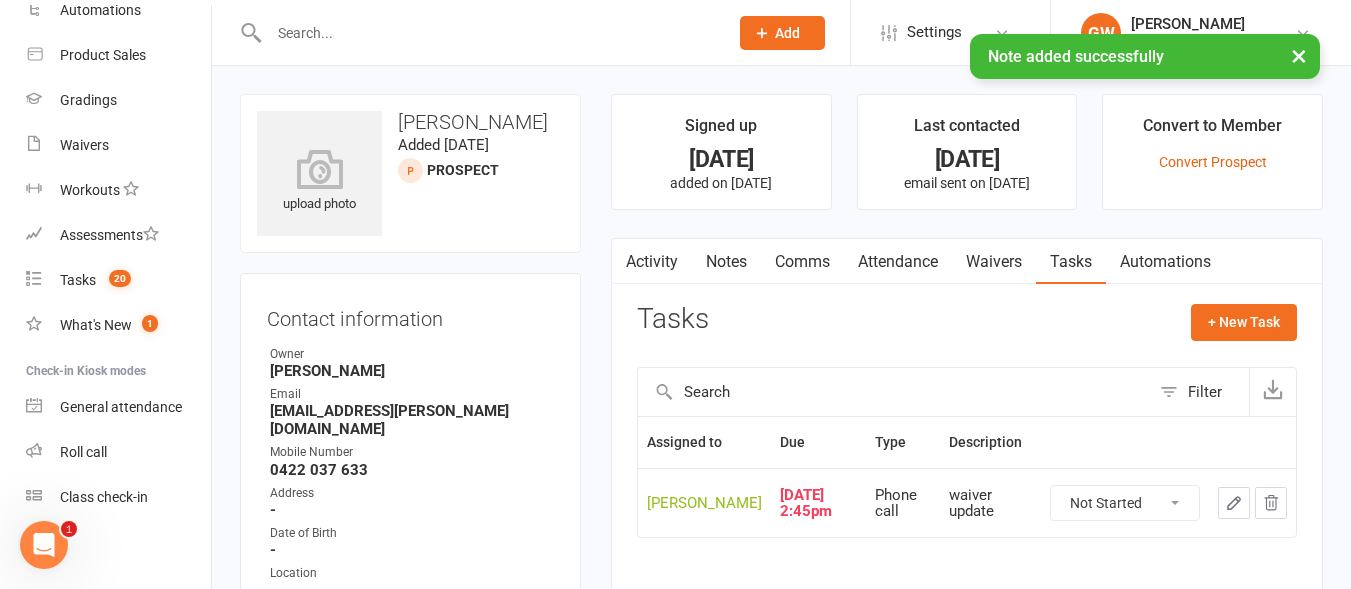 scroll, scrollTop: 182, scrollLeft: 0, axis: vertical 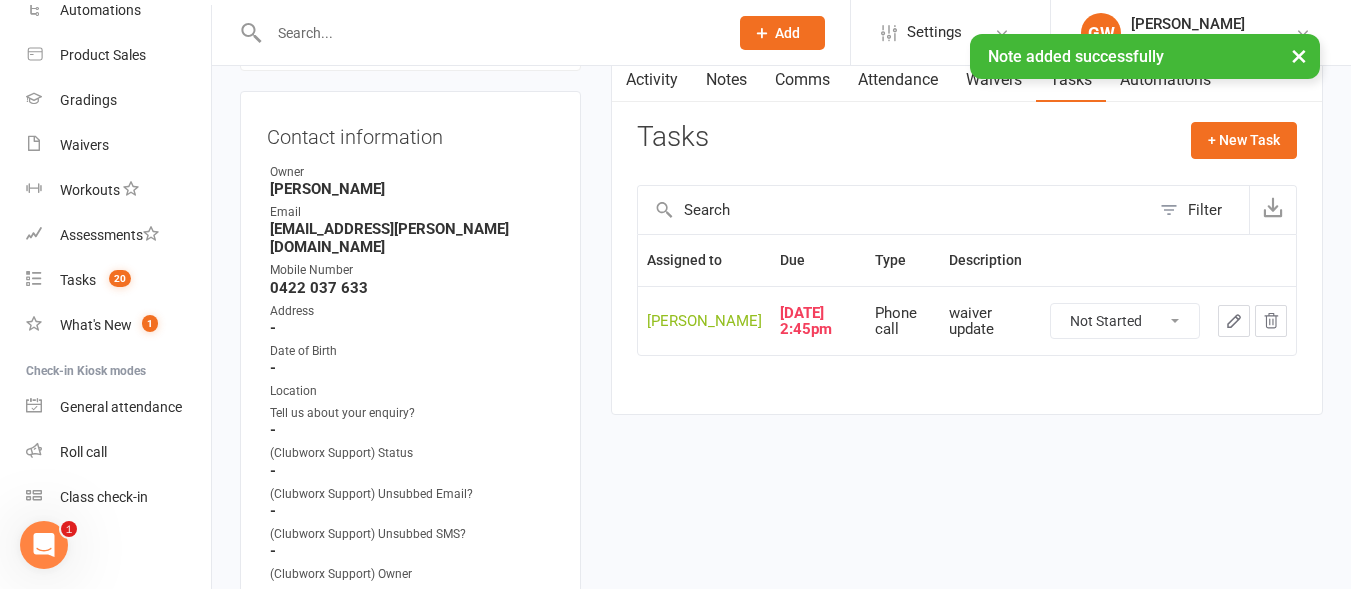 click 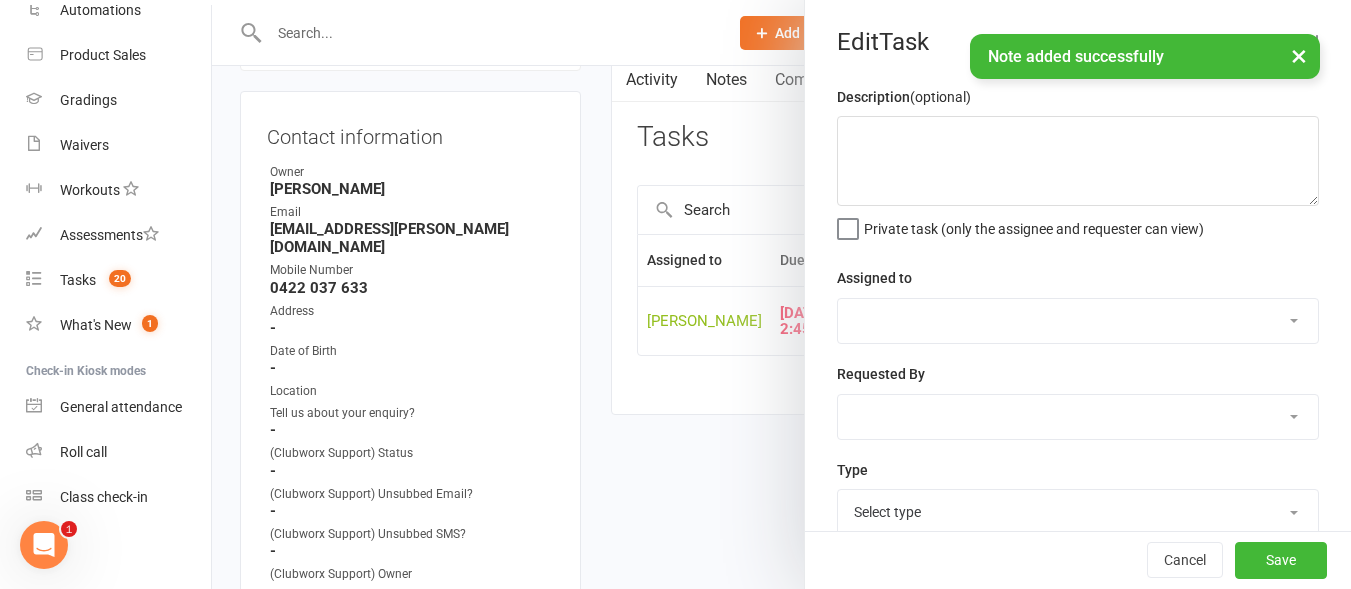 type on "waiver update" 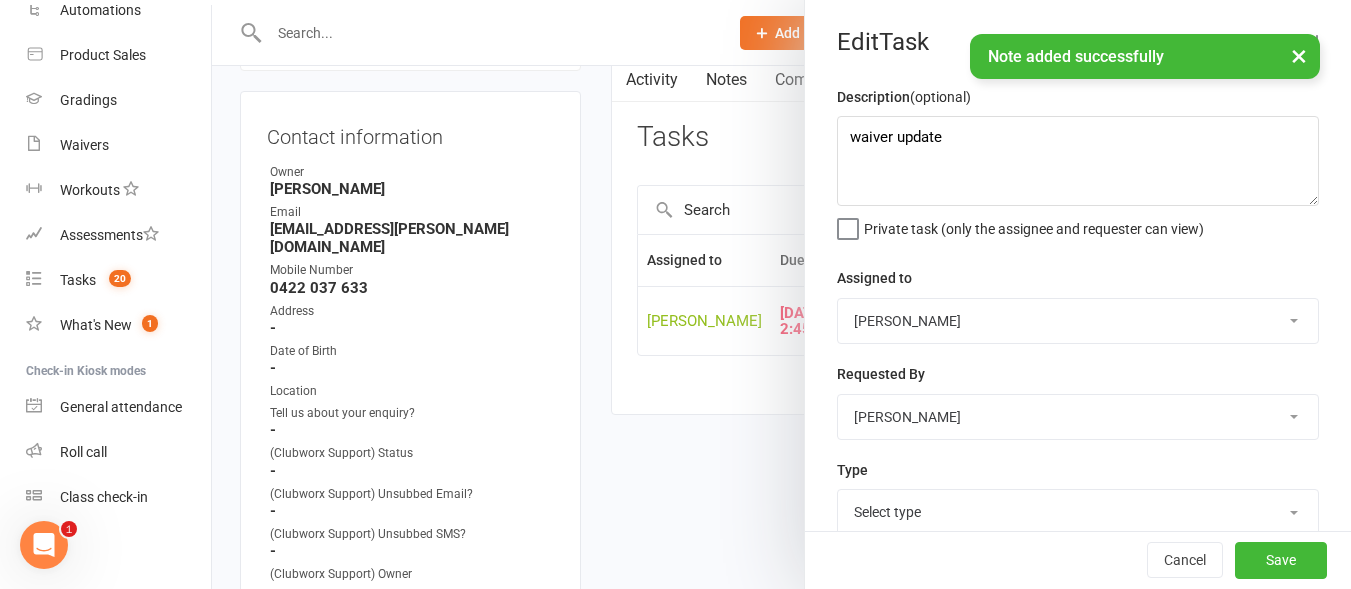 select on "18926" 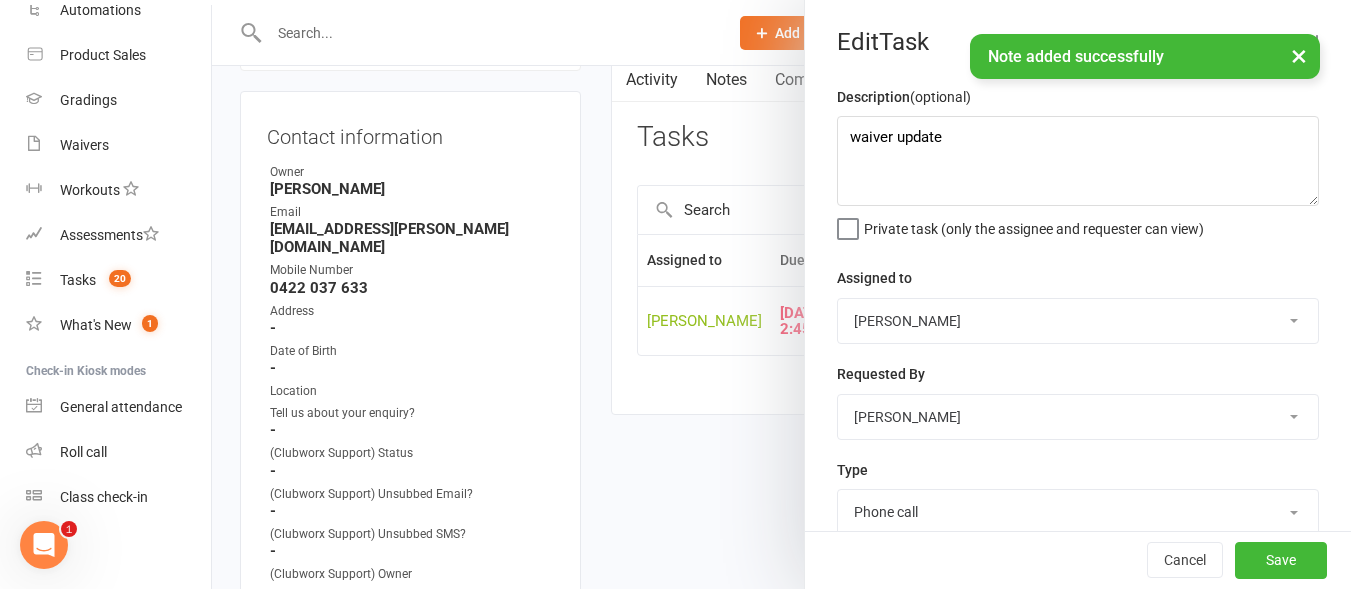 scroll, scrollTop: 369, scrollLeft: 0, axis: vertical 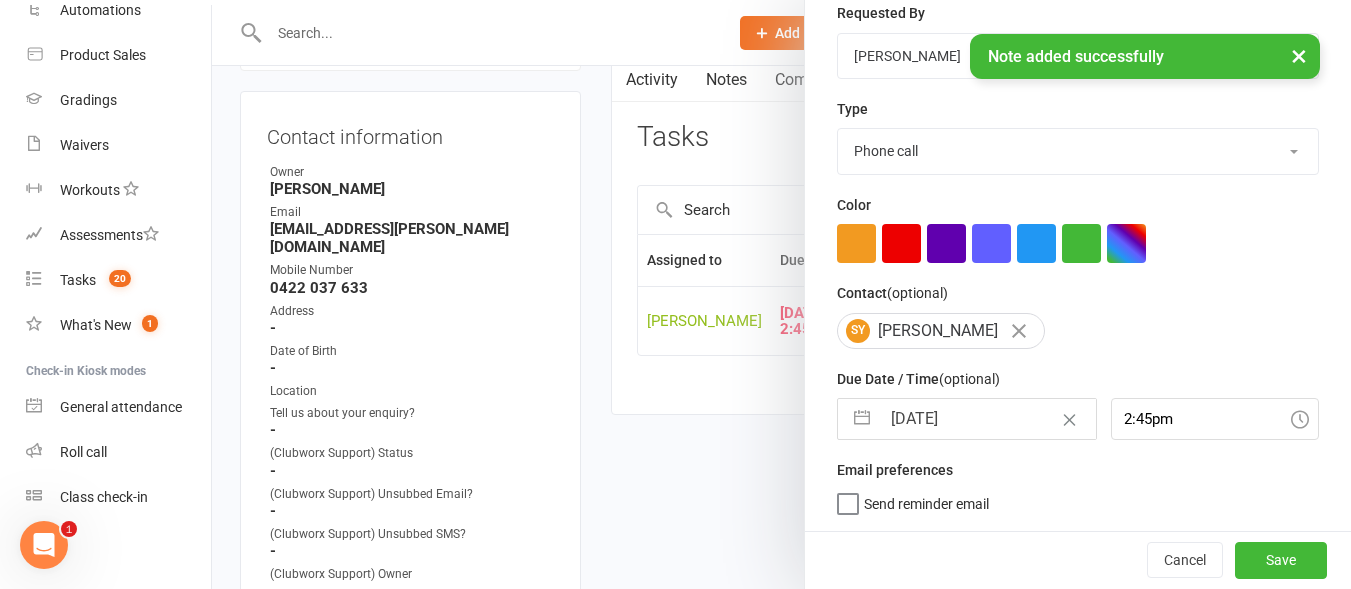 select on "5" 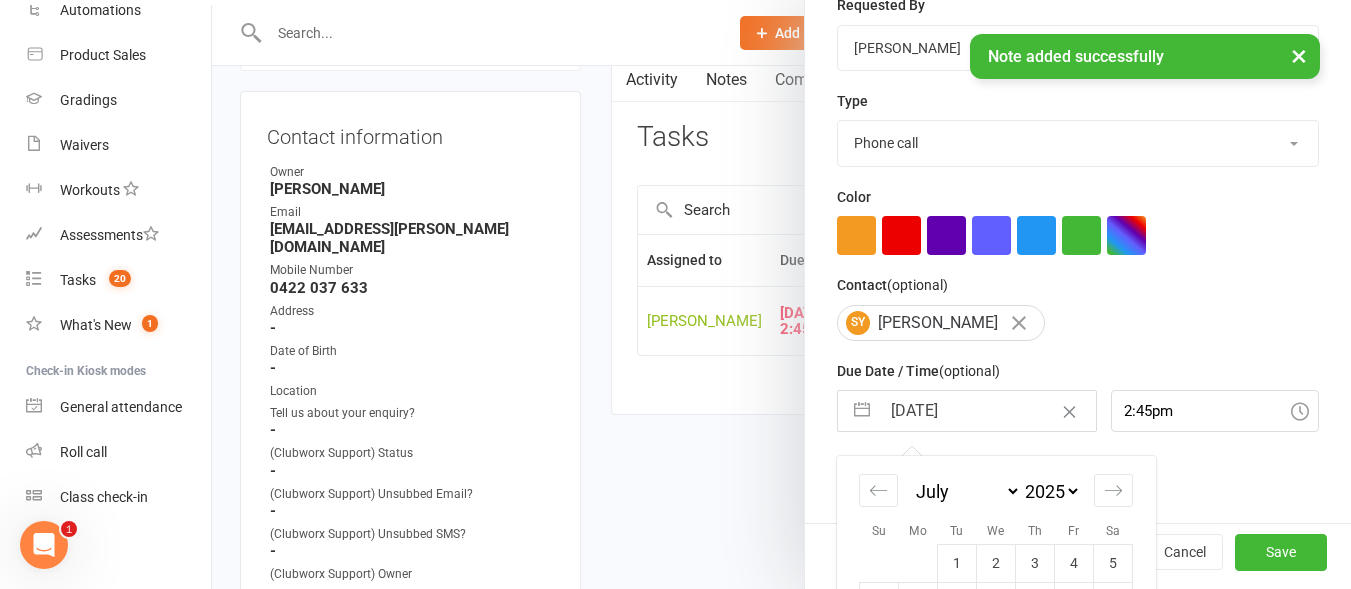click on "[DATE]" at bounding box center [987, 411] 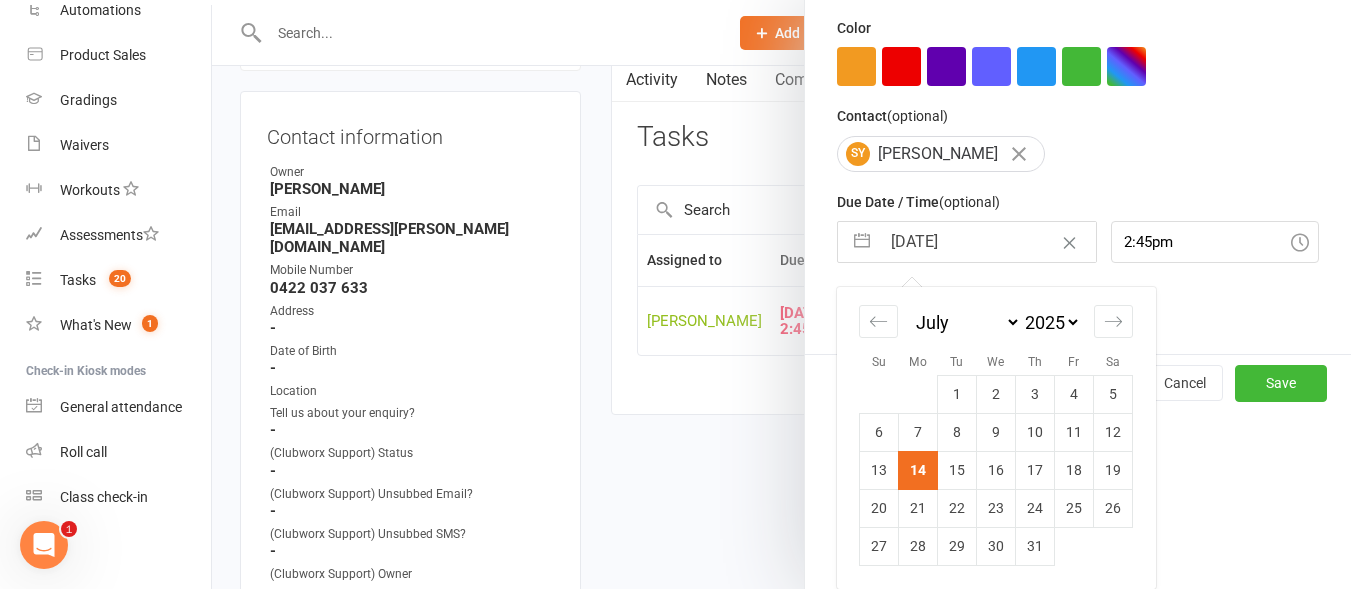 click on "18" at bounding box center (1074, 470) 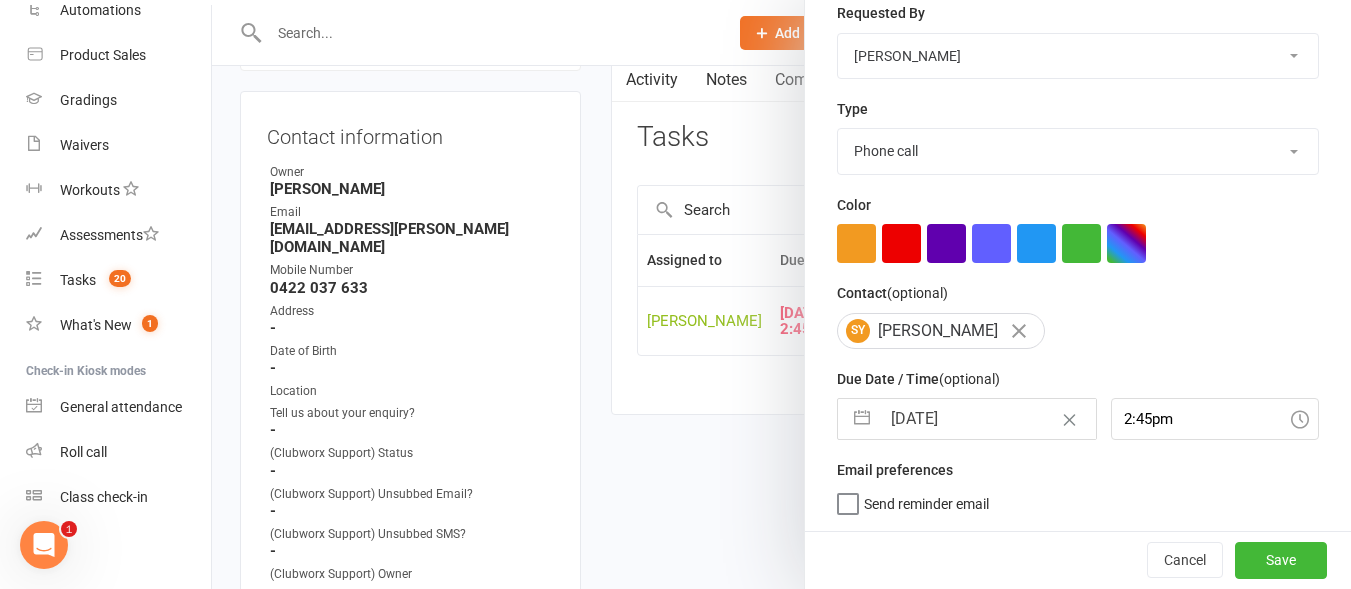 scroll, scrollTop: 369, scrollLeft: 0, axis: vertical 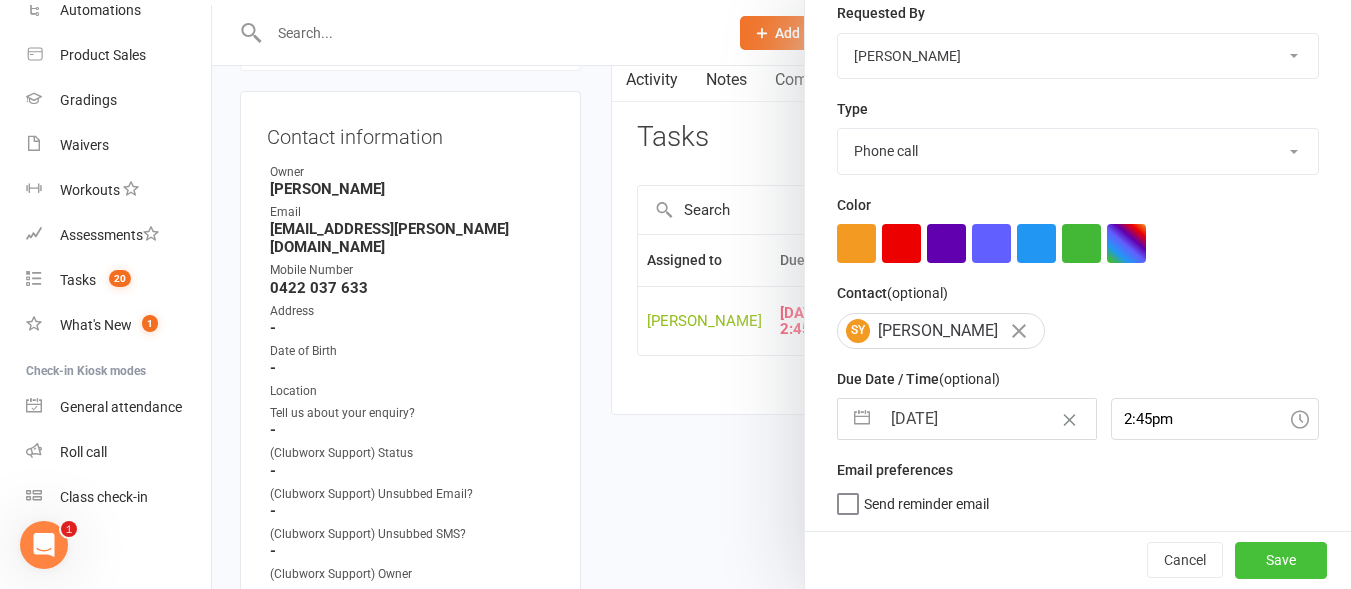 click on "Save" at bounding box center (1281, 560) 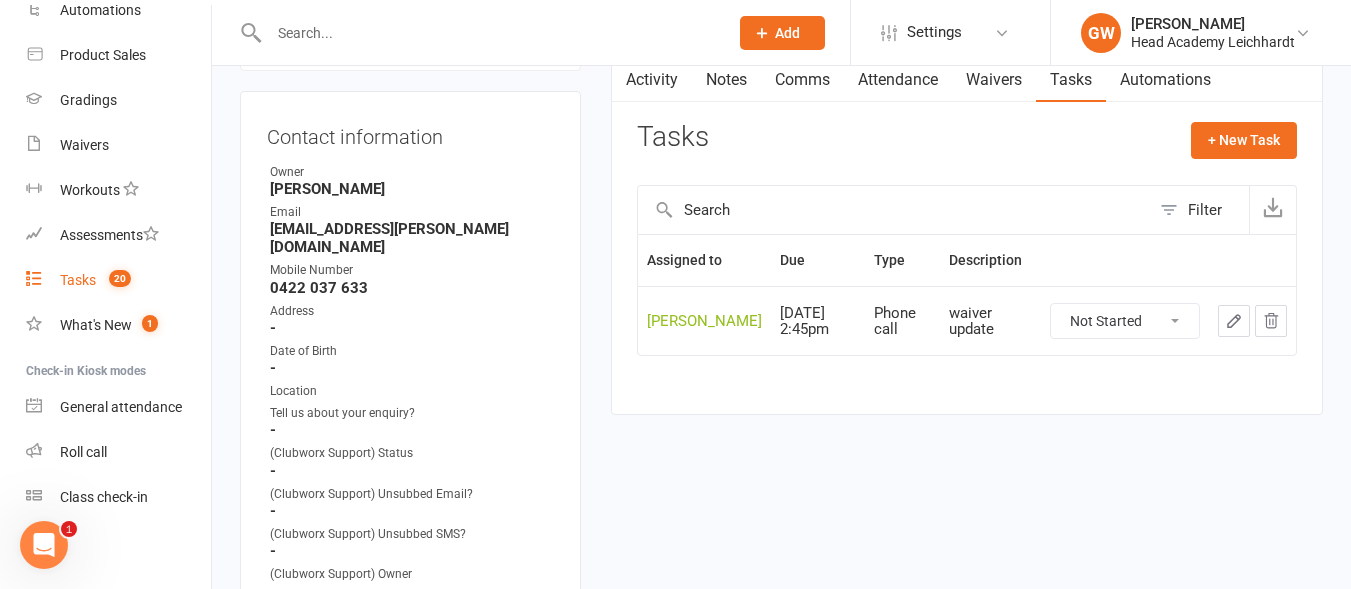 click on "Tasks   20" at bounding box center [118, 280] 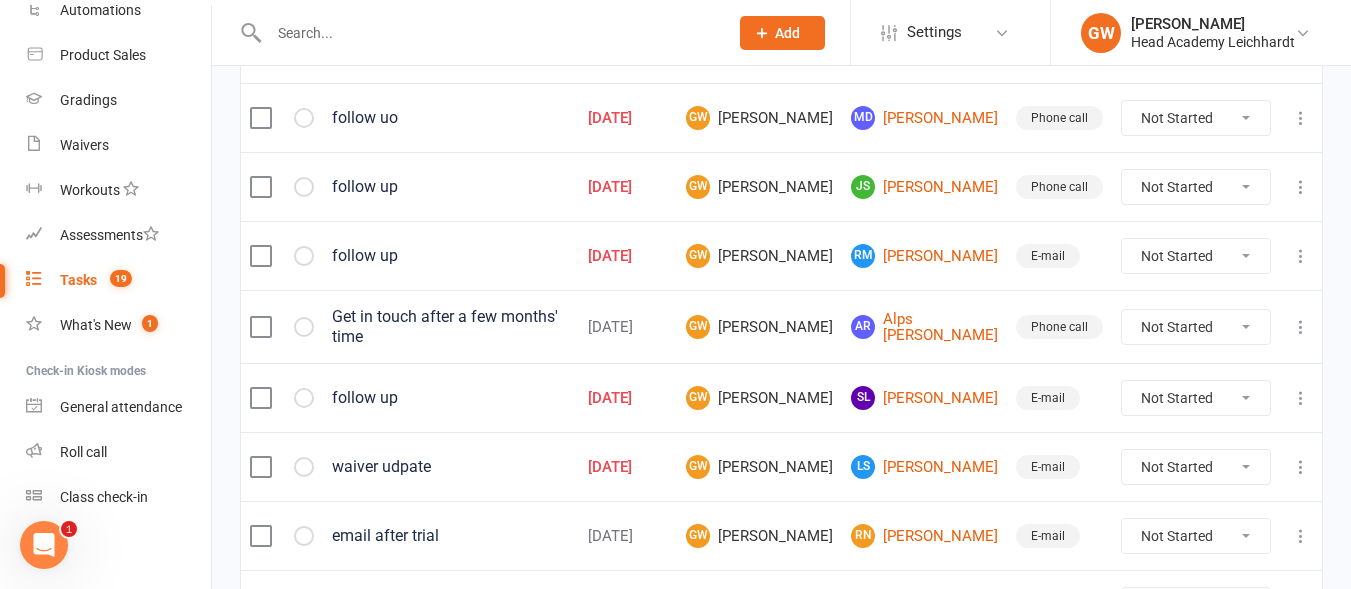 scroll, scrollTop: 292, scrollLeft: 0, axis: vertical 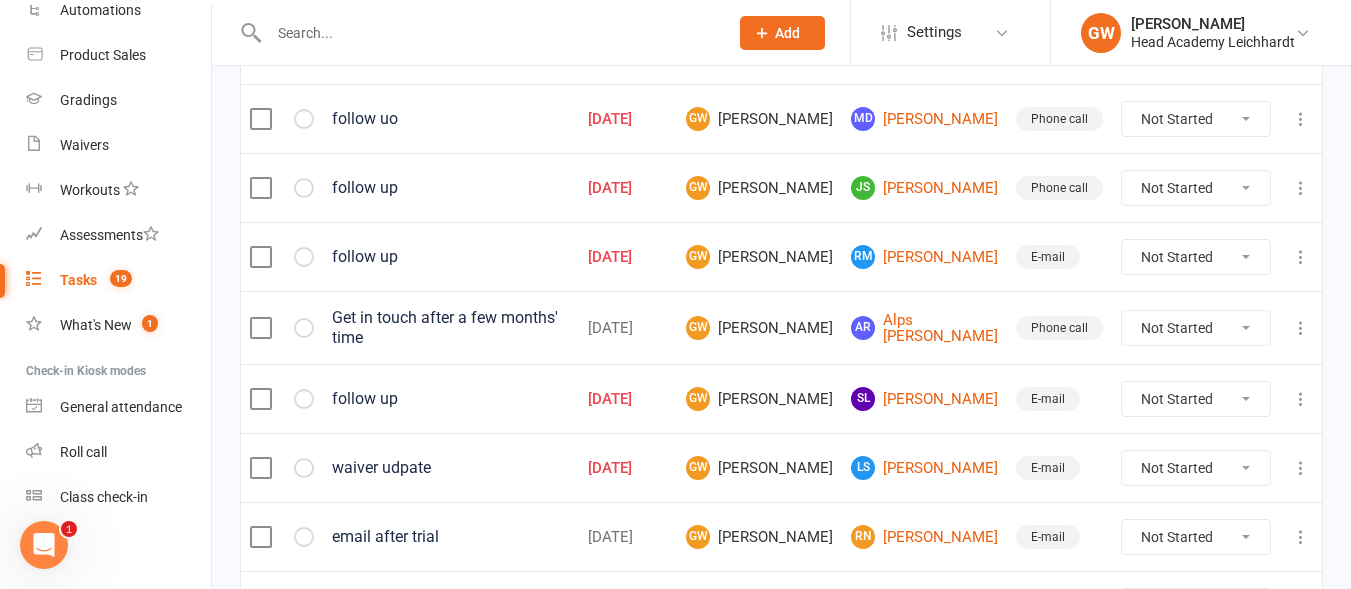 click at bounding box center (477, 32) 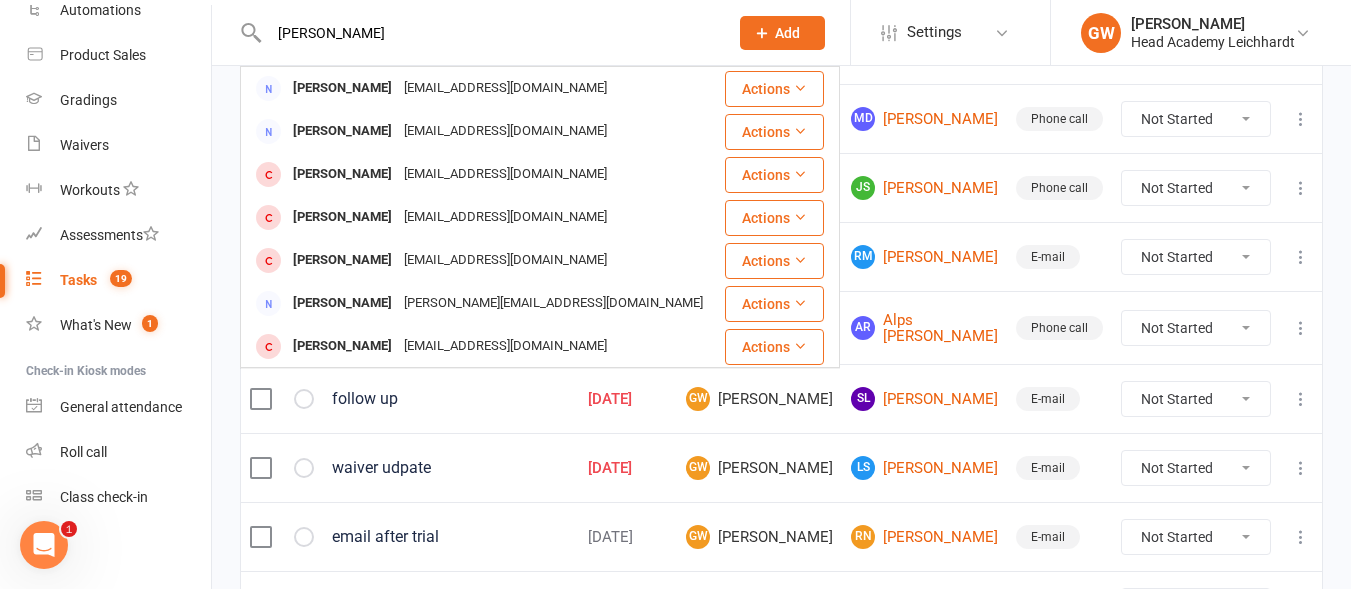 type on "[PERSON_NAME]" 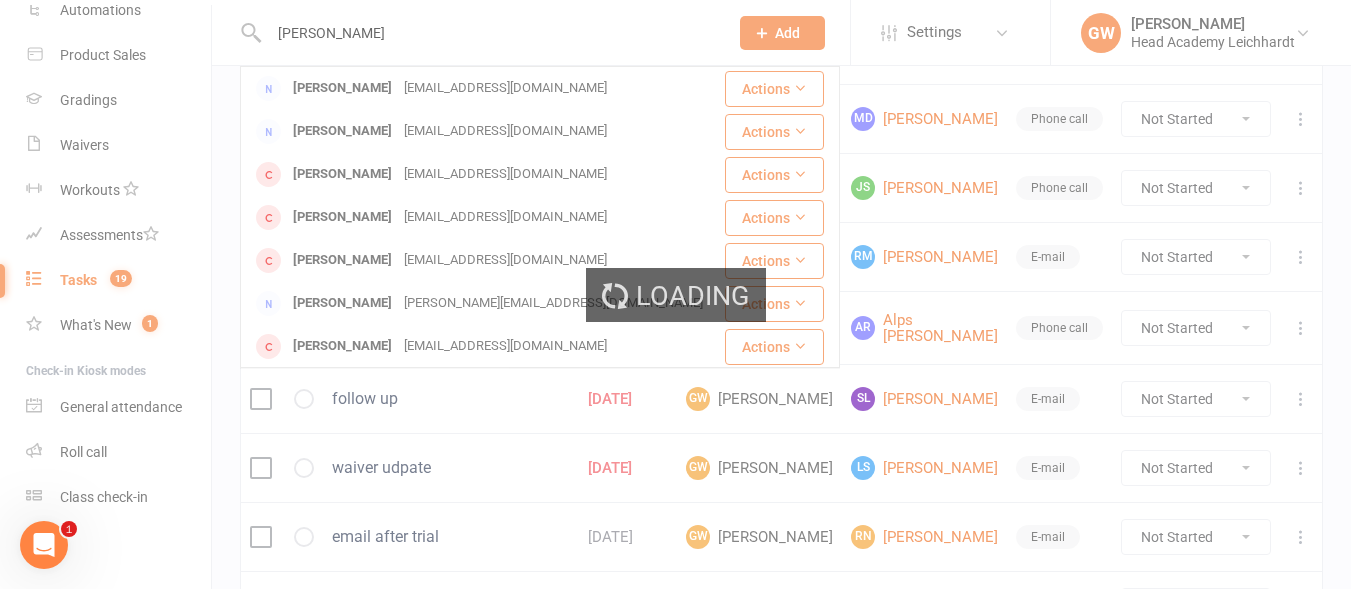 type 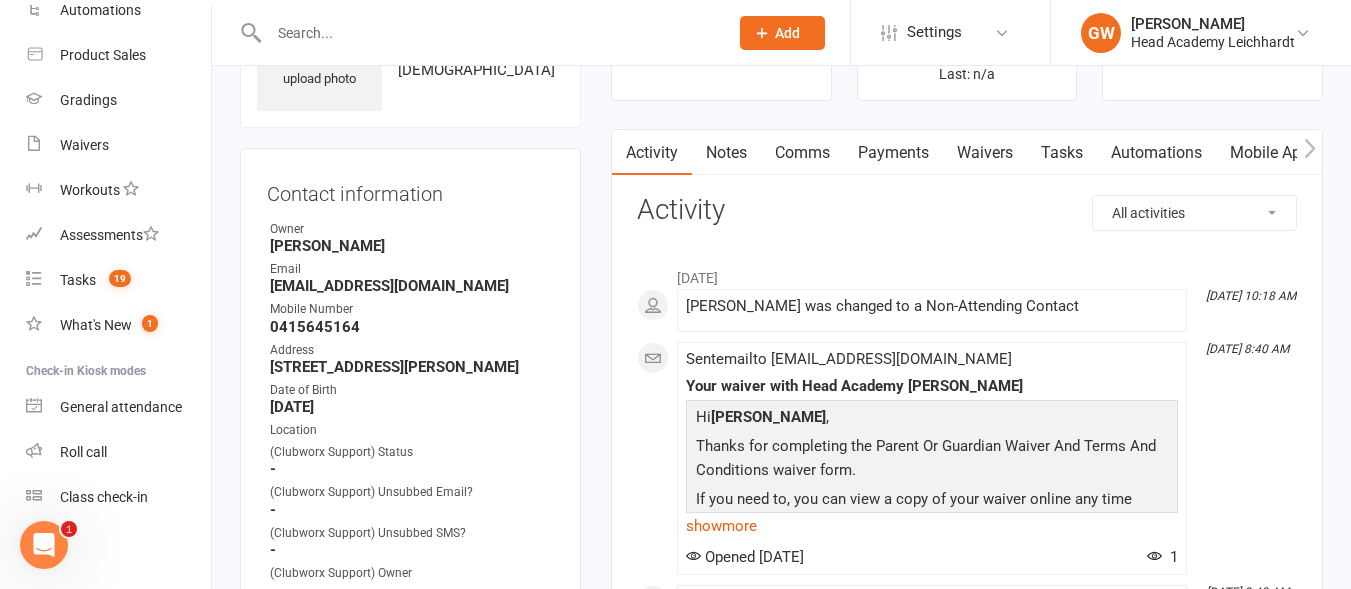 scroll, scrollTop: 0, scrollLeft: 0, axis: both 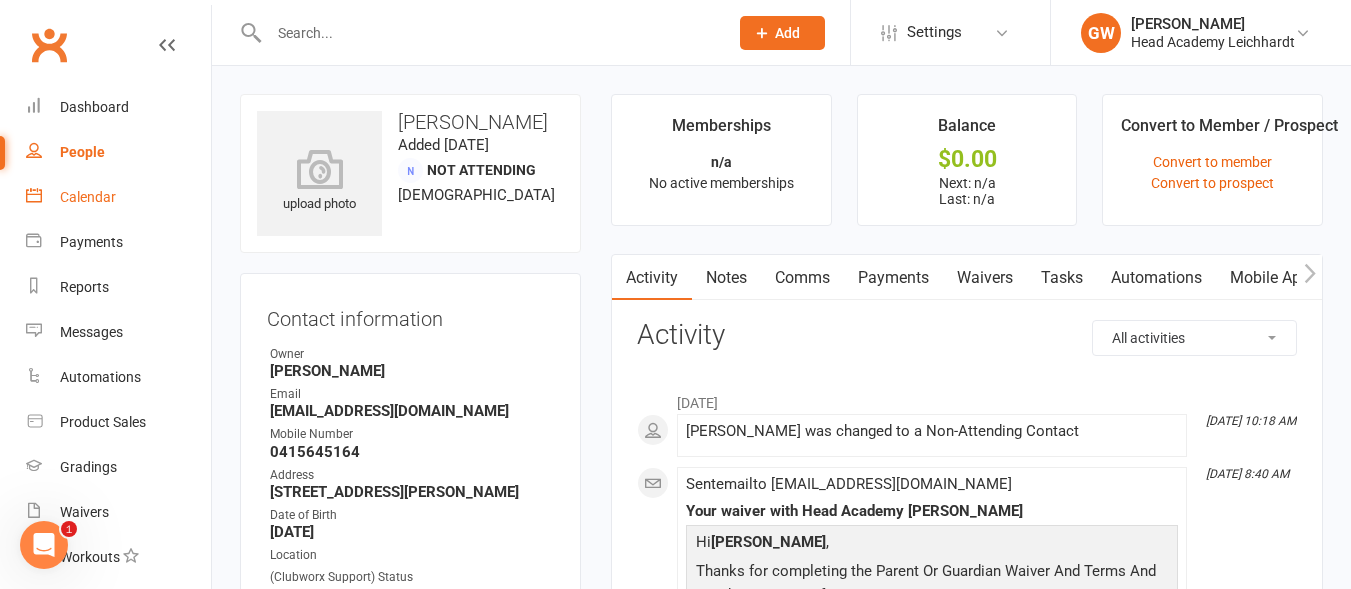 click on "Calendar" at bounding box center [88, 197] 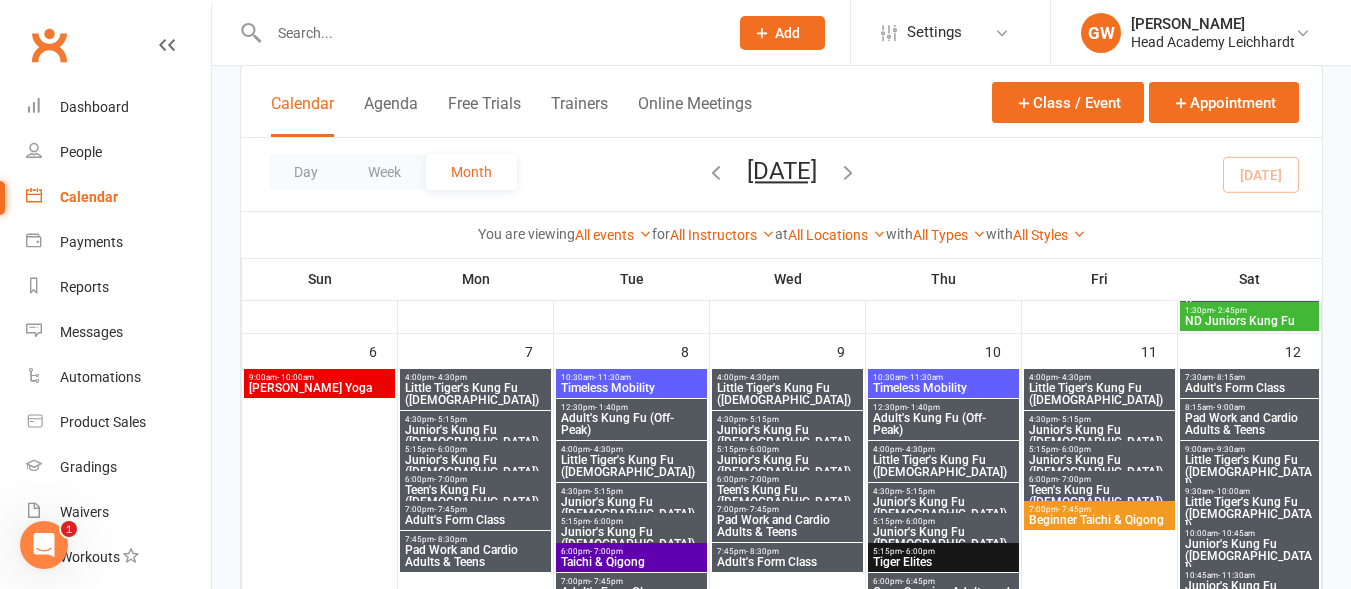scroll, scrollTop: 551, scrollLeft: 0, axis: vertical 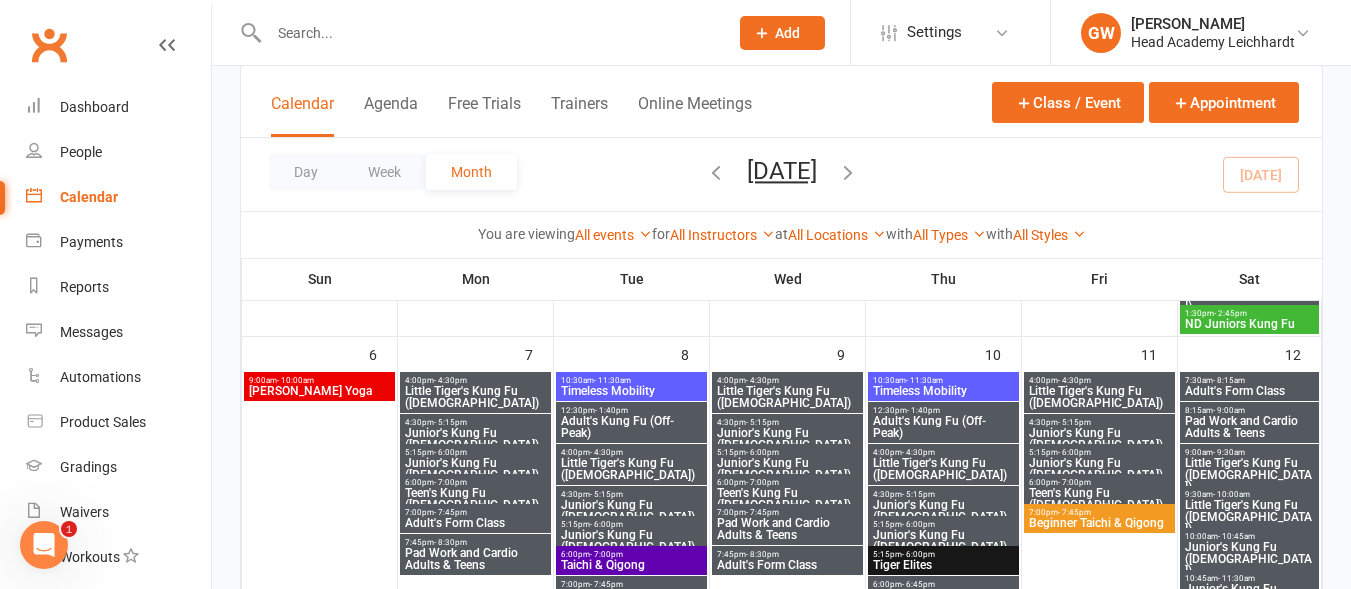 click on "Little Tiger's Kung Fu ([DEMOGRAPHIC_DATA])" at bounding box center (475, 397) 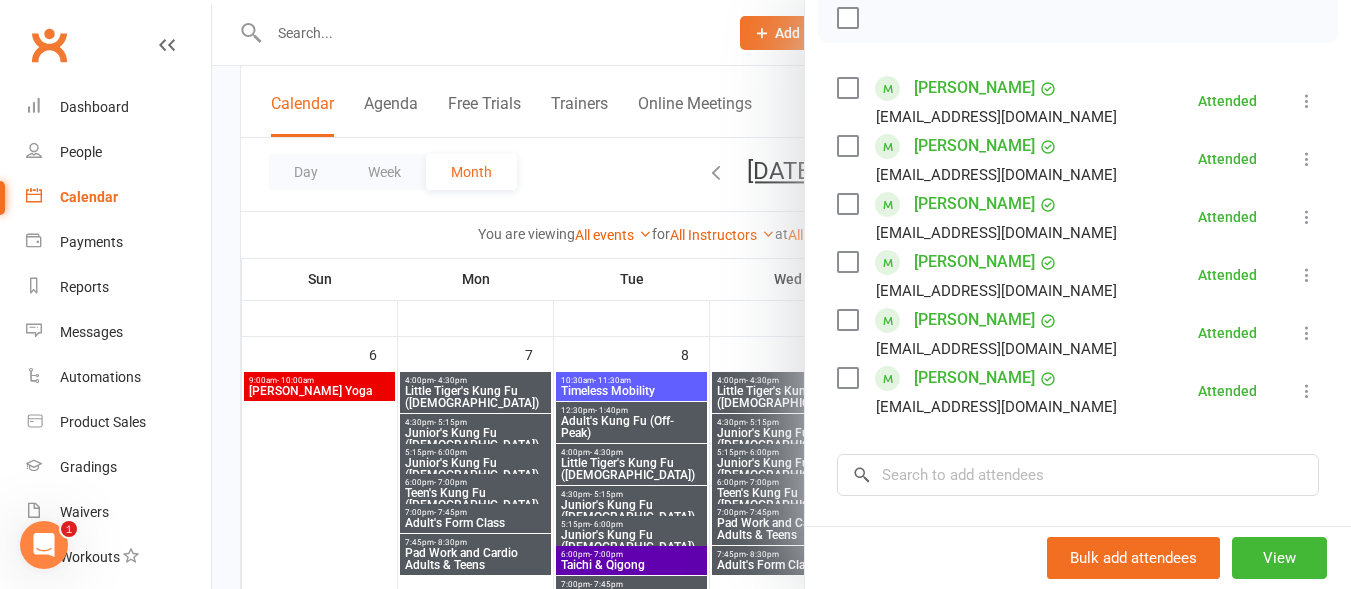 scroll, scrollTop: 358, scrollLeft: 0, axis: vertical 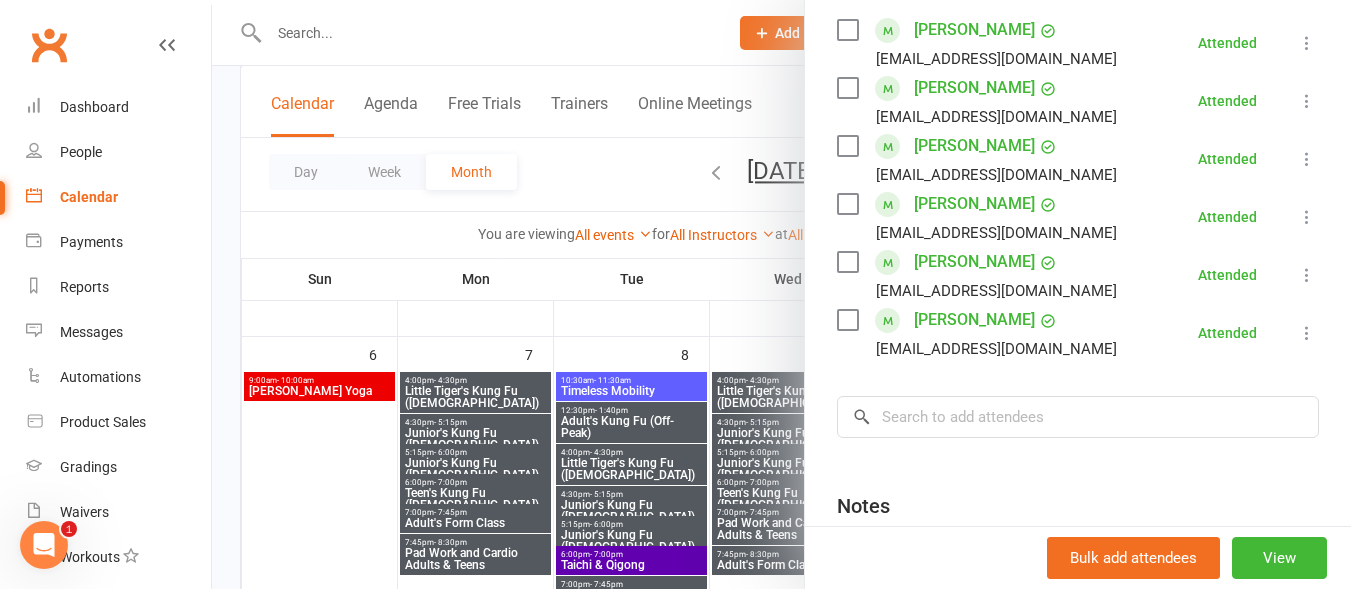click at bounding box center [781, 294] 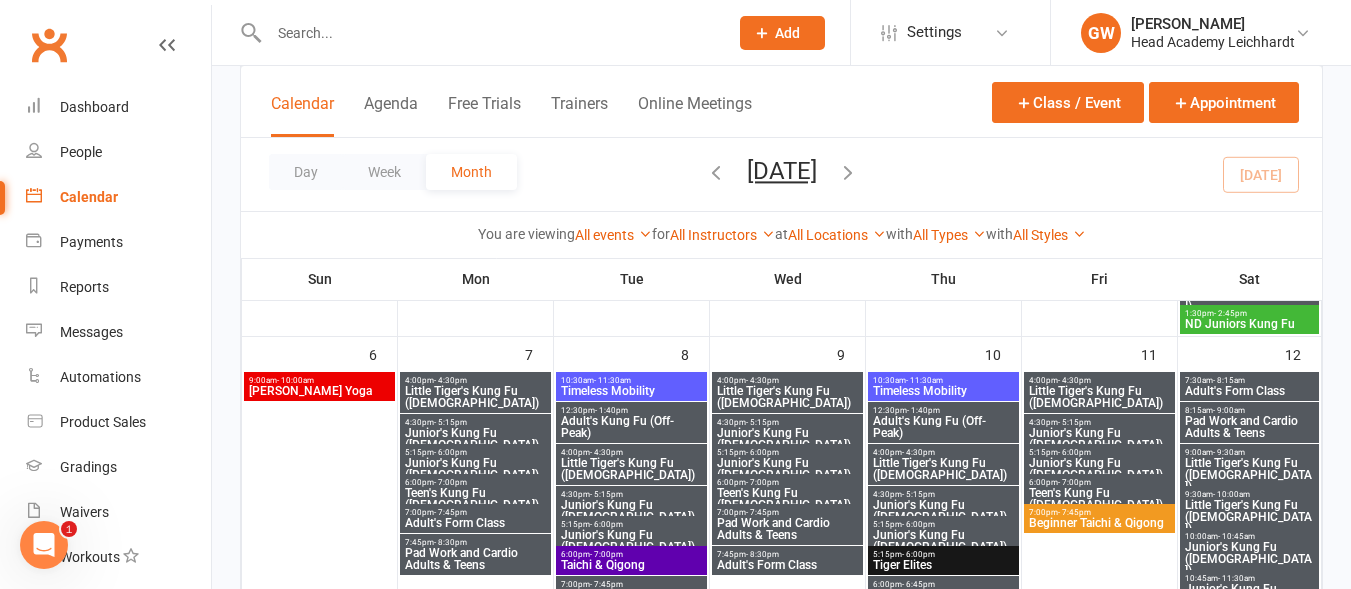 click on "Junior's Kung Fu ([DEMOGRAPHIC_DATA])" at bounding box center [475, 439] 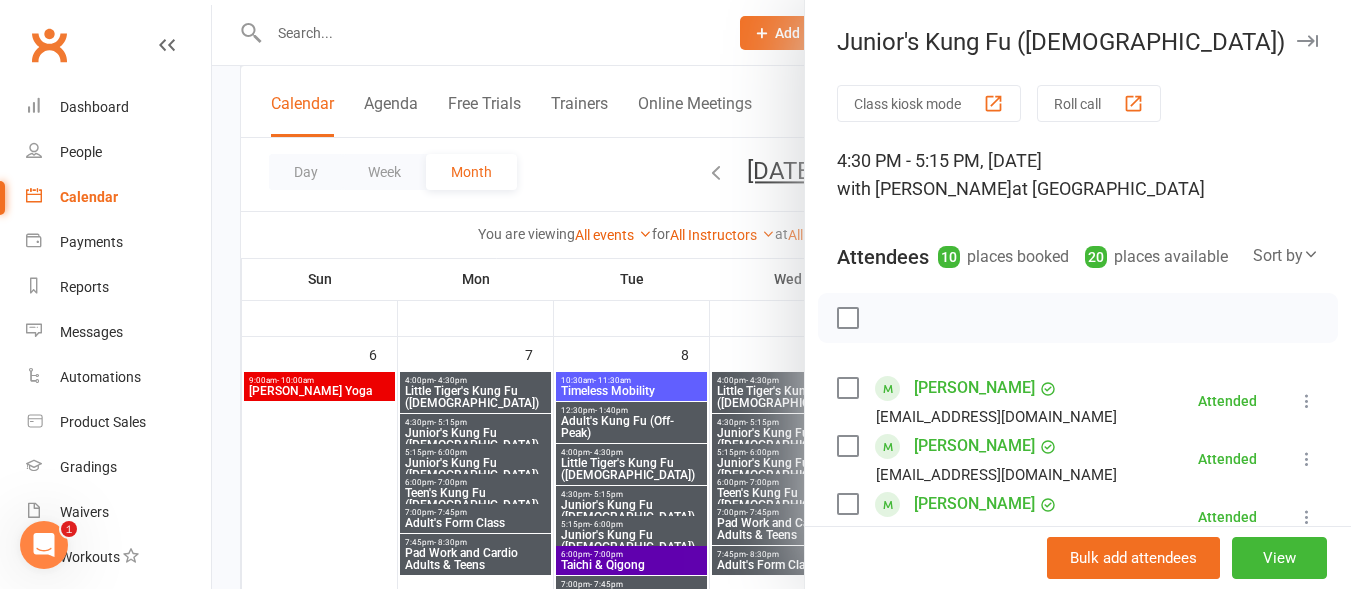 click at bounding box center [781, 294] 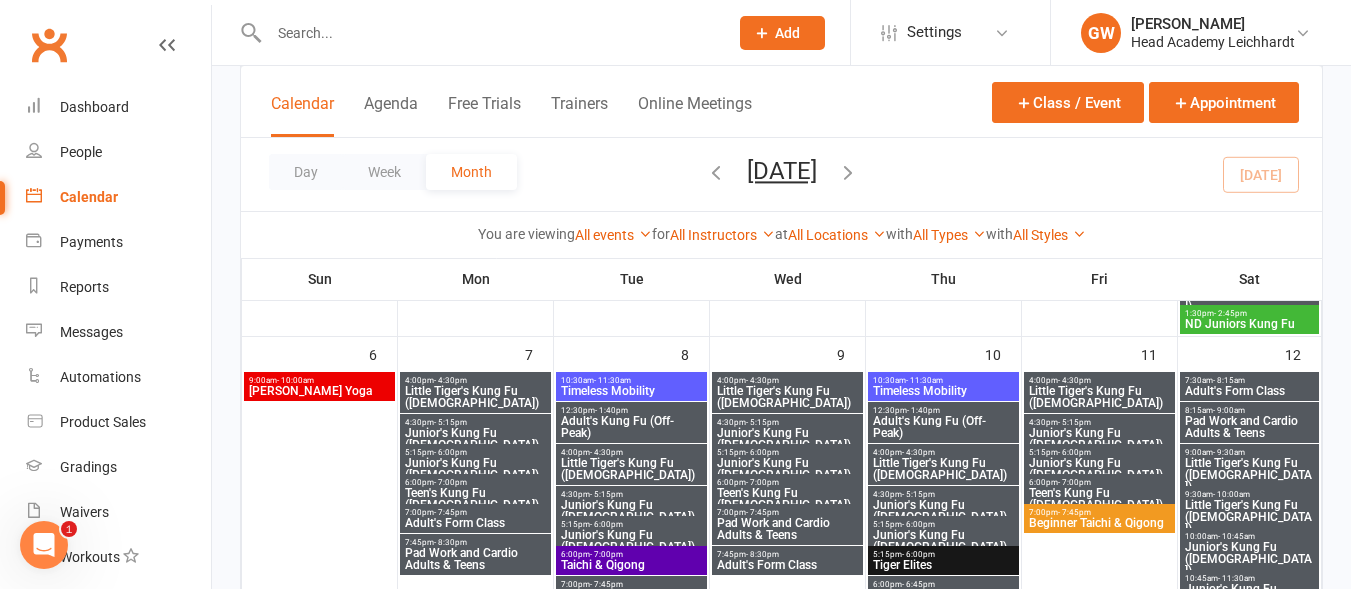 click on "Junior's Kung Fu ([DEMOGRAPHIC_DATA])" at bounding box center [475, 469] 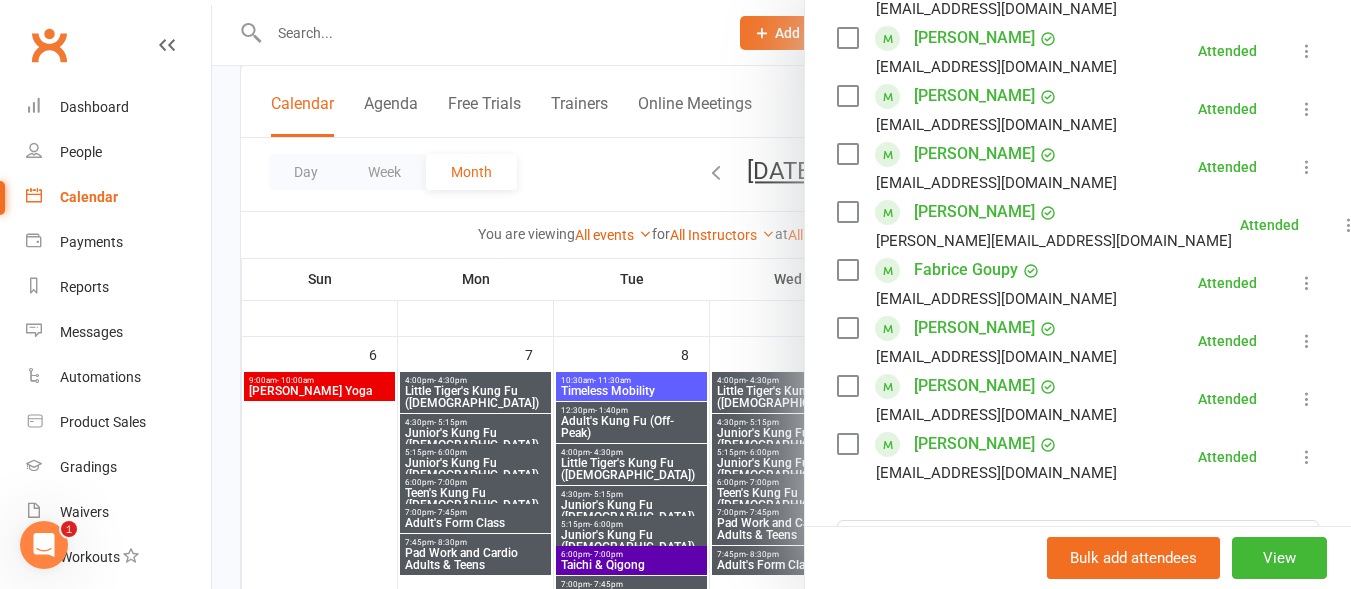 scroll, scrollTop: 409, scrollLeft: 0, axis: vertical 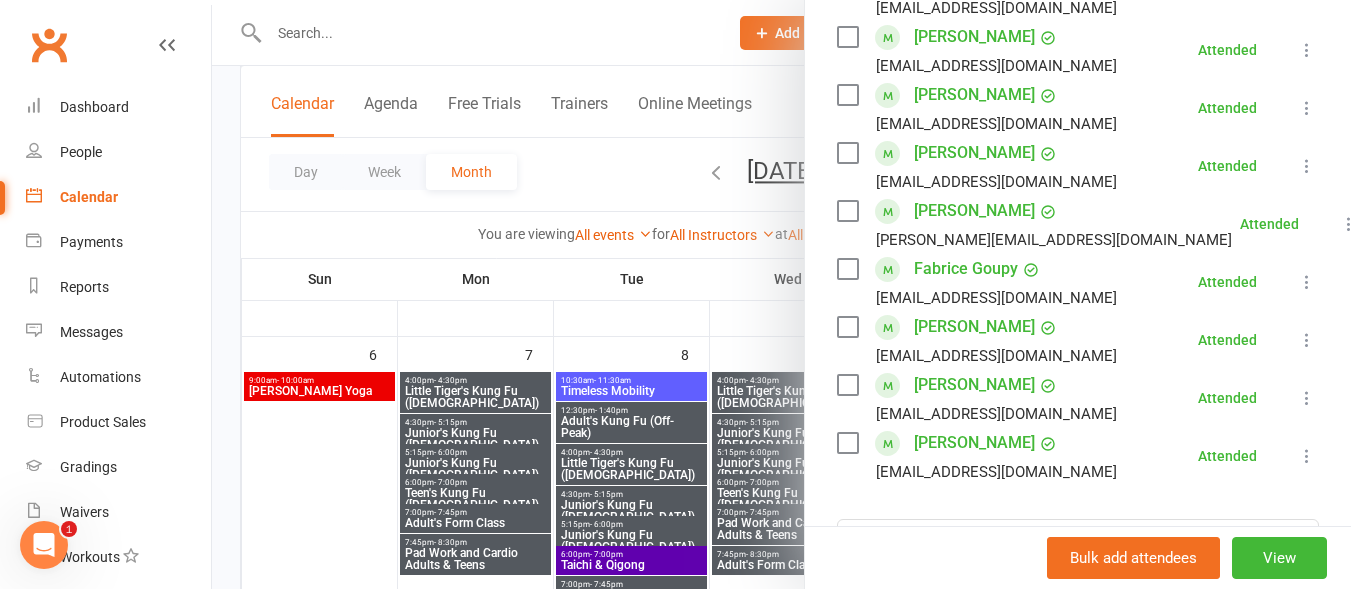 click at bounding box center [781, 294] 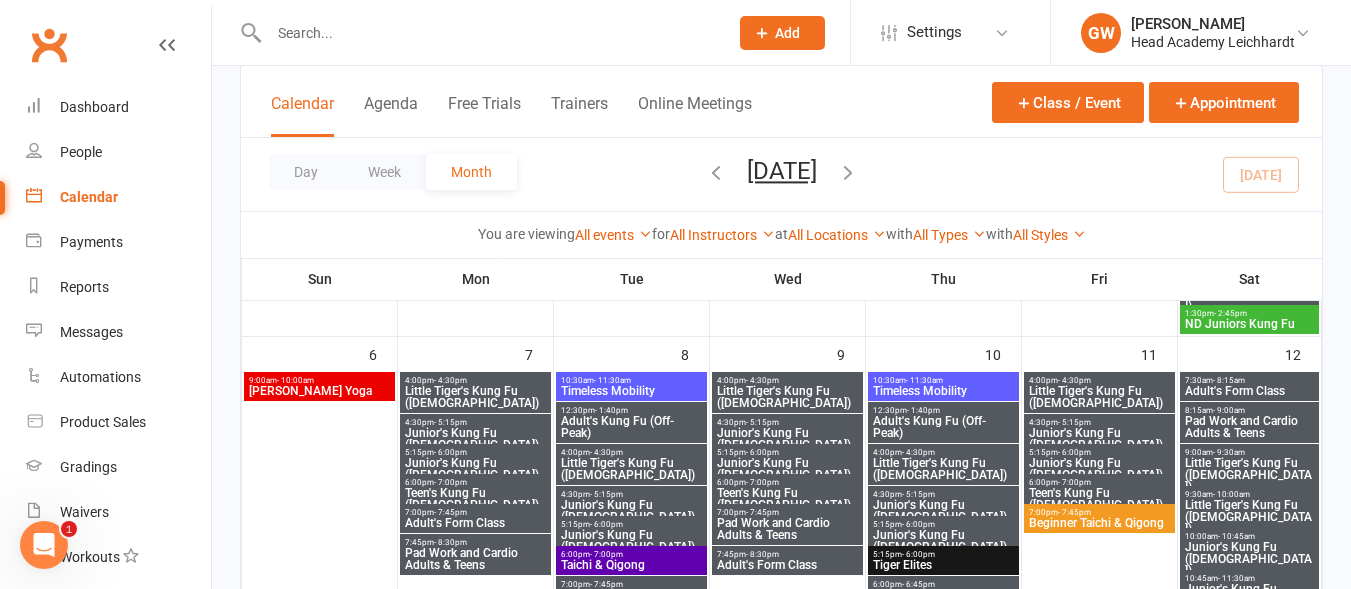 click on "Teen's Kung Fu ([DEMOGRAPHIC_DATA])" at bounding box center [475, 499] 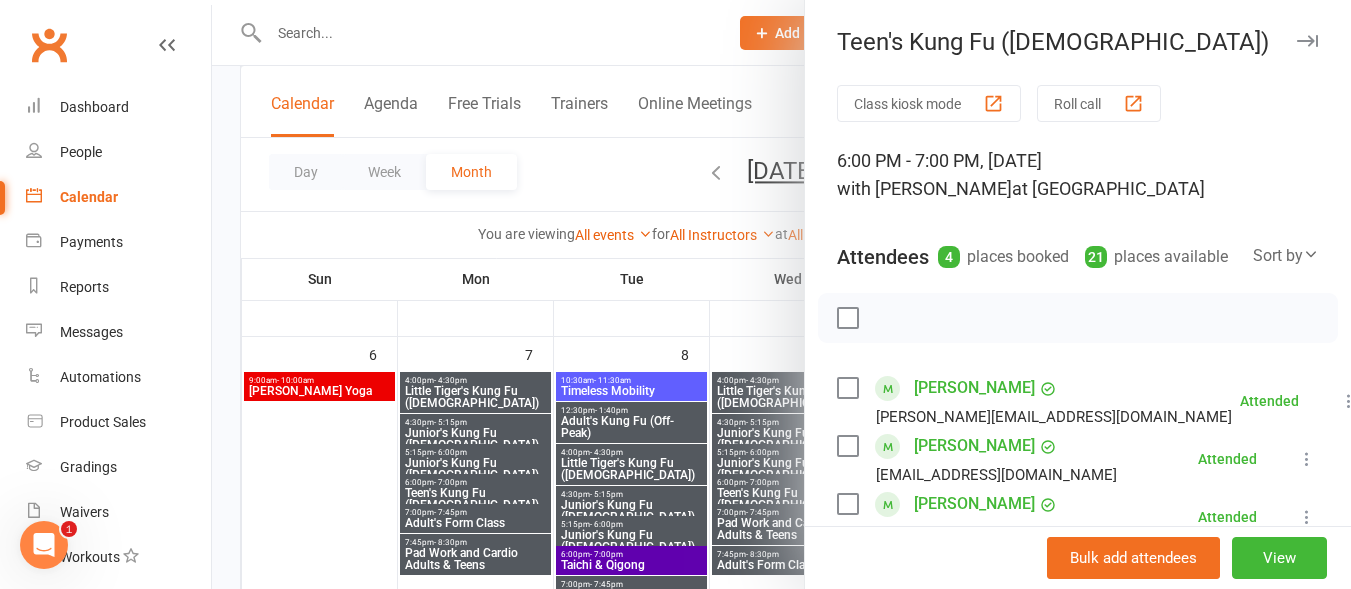 scroll, scrollTop: 310, scrollLeft: 0, axis: vertical 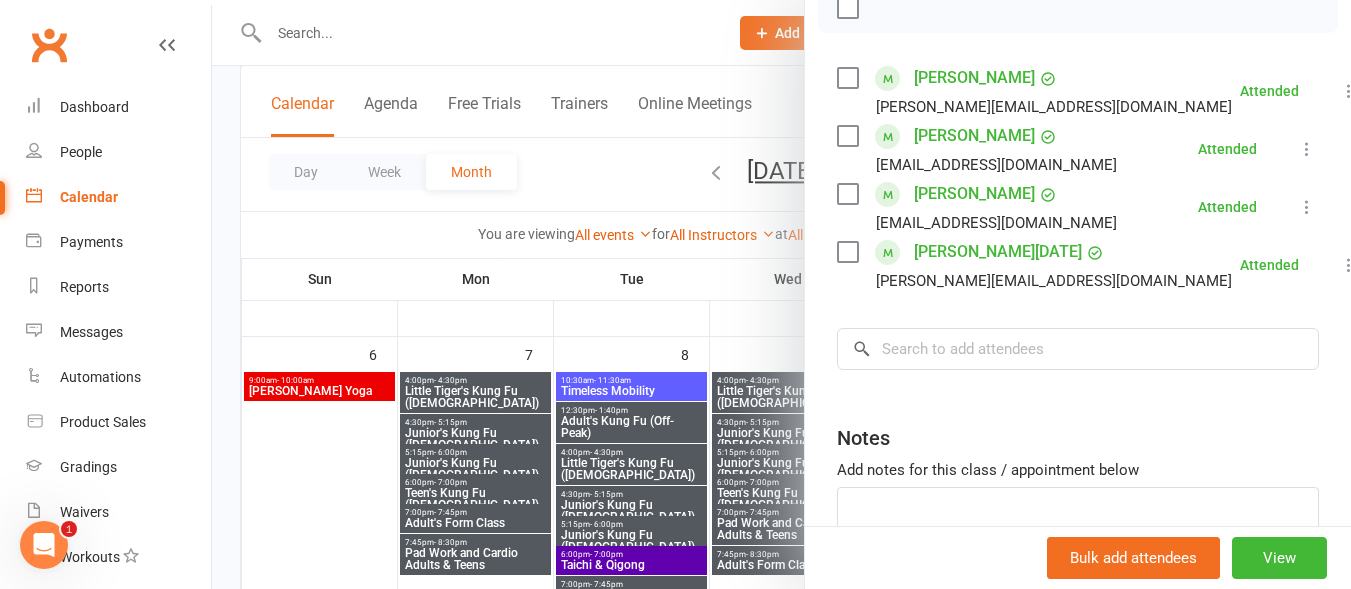 click at bounding box center [781, 294] 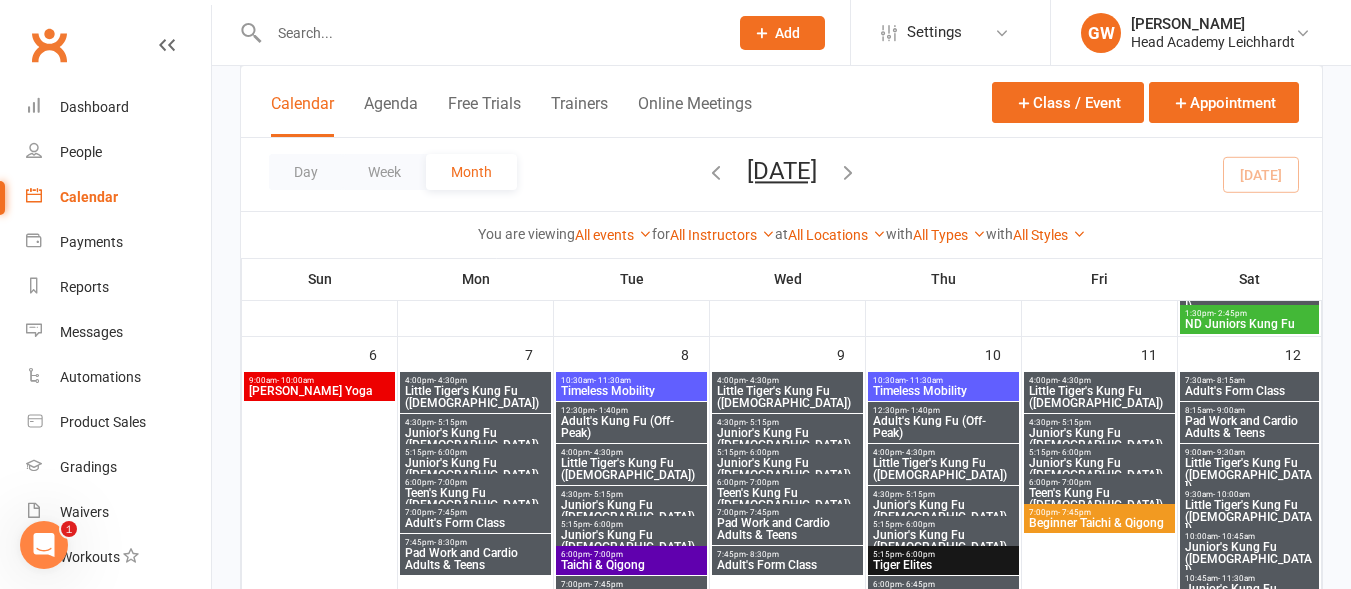click on "Adult's Form Class" at bounding box center (475, 523) 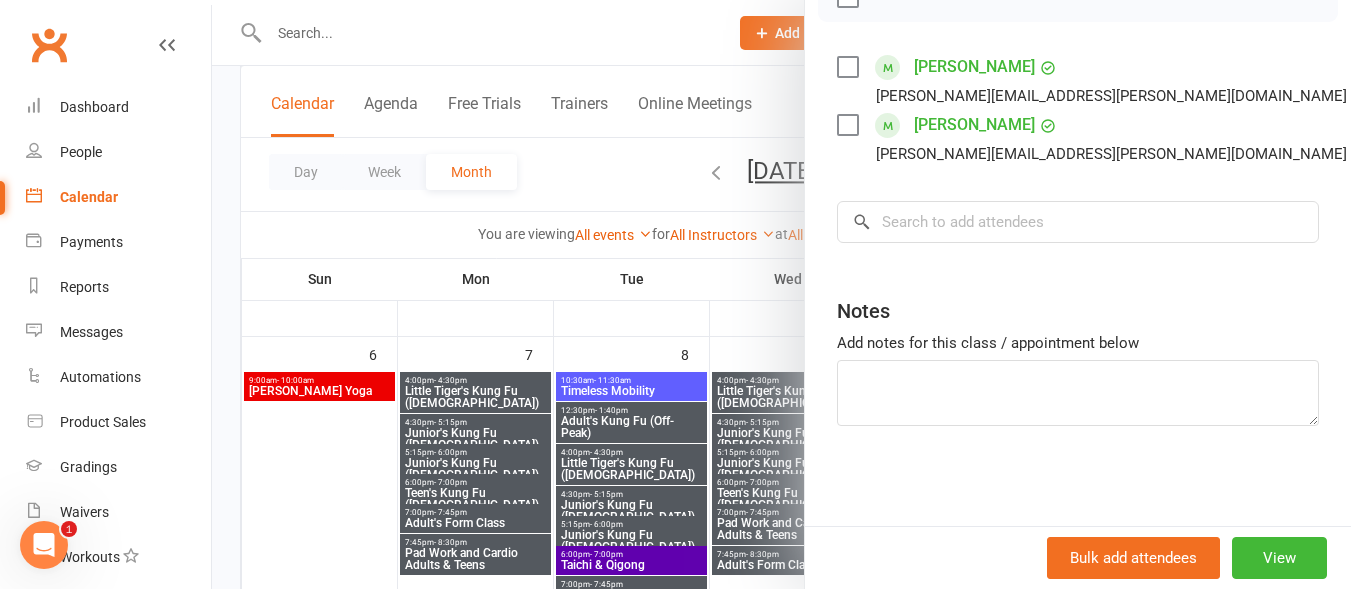 scroll, scrollTop: 331, scrollLeft: 0, axis: vertical 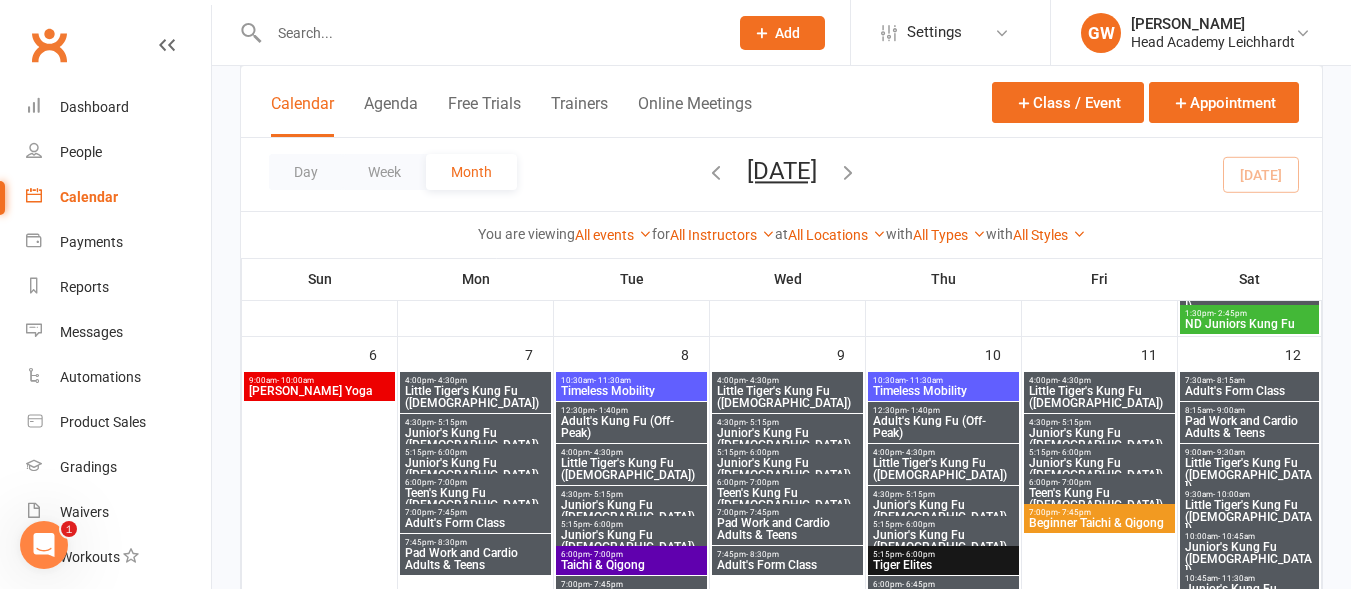 click on "Pad Work and Cardio Adults & Teens" at bounding box center [475, 559] 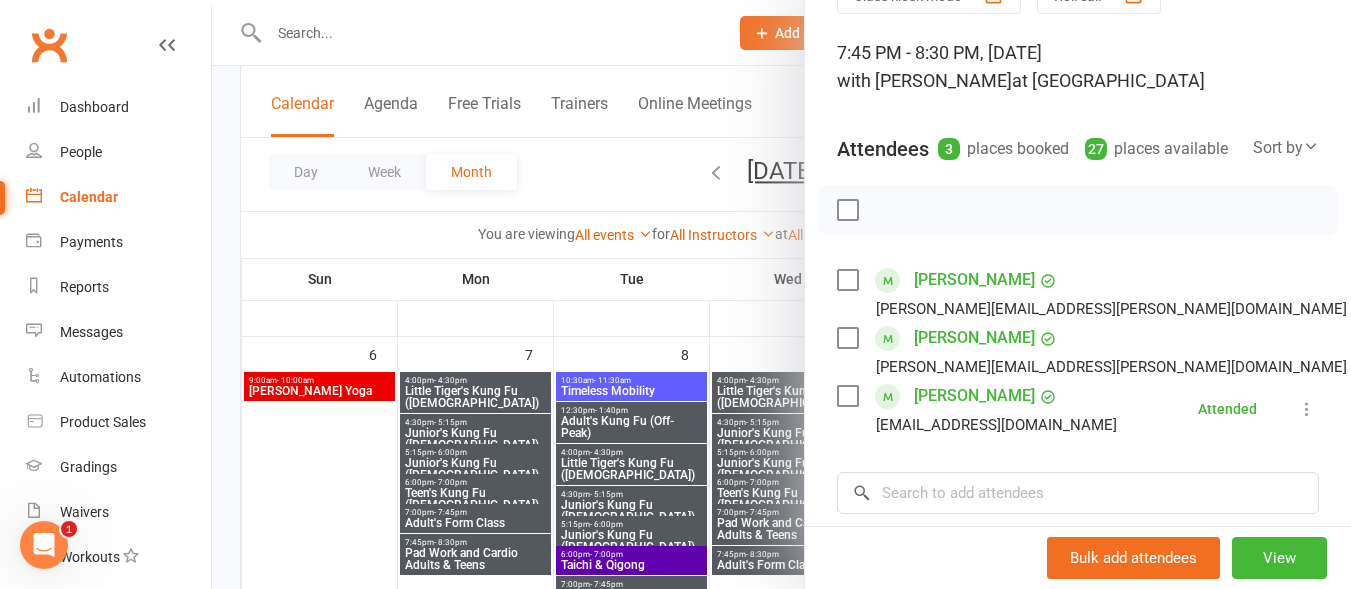 scroll, scrollTop: 109, scrollLeft: 0, axis: vertical 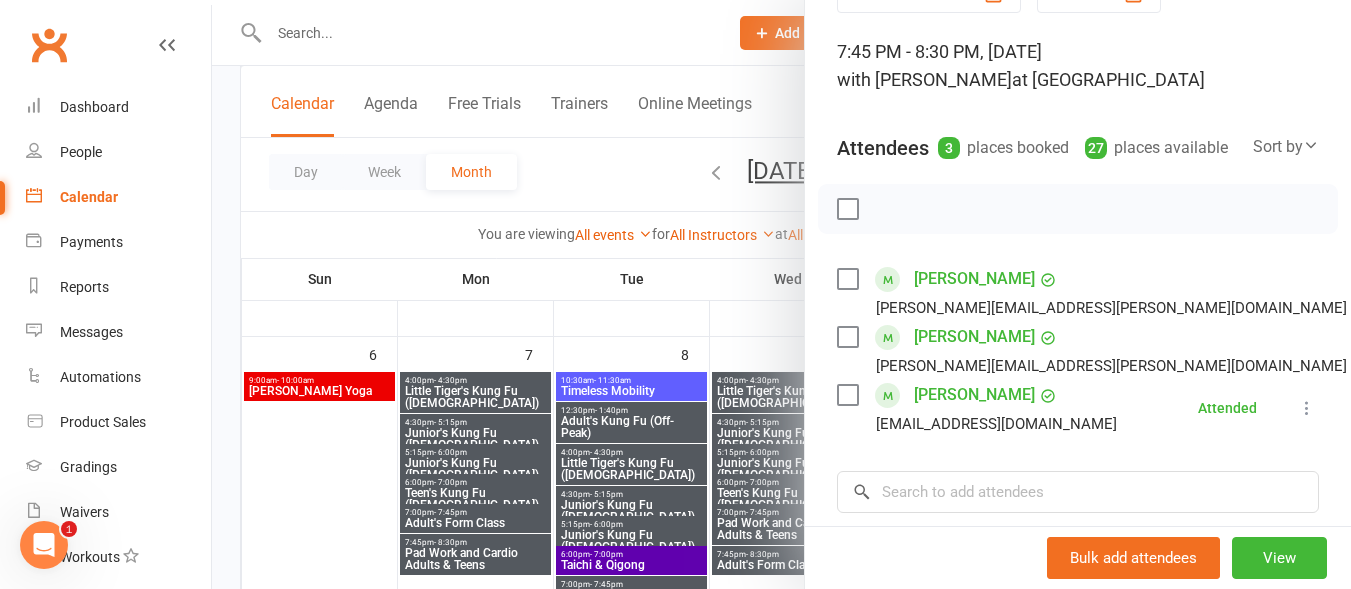 click at bounding box center (781, 294) 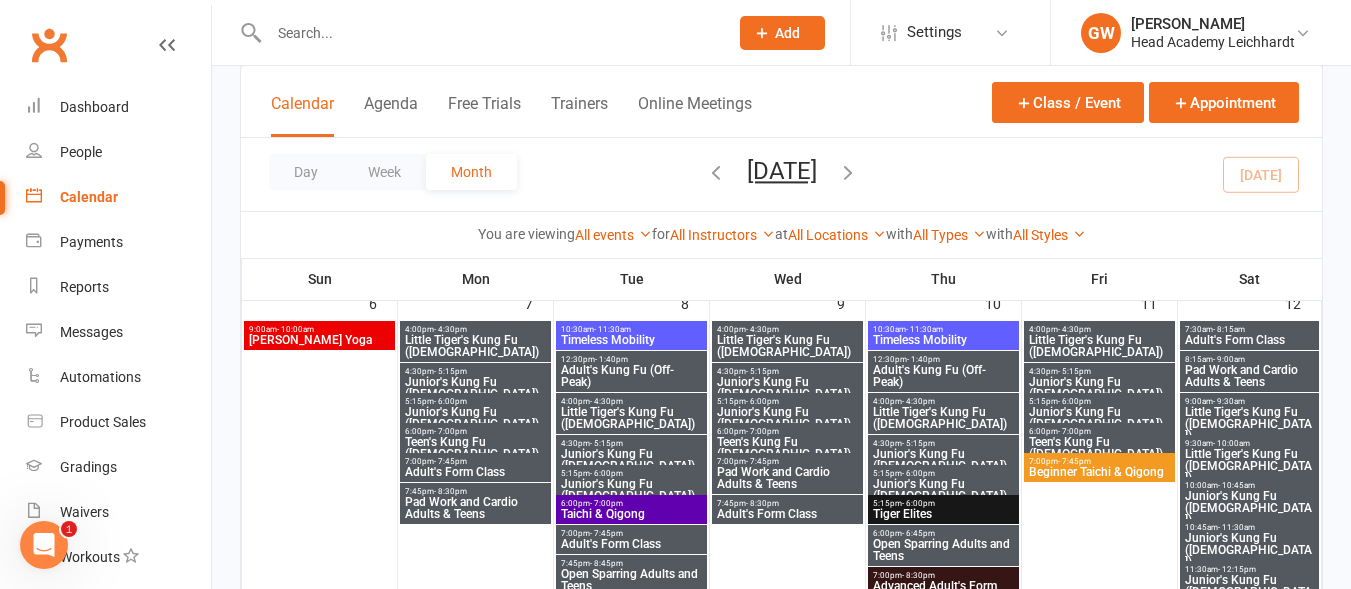 scroll, scrollTop: 599, scrollLeft: 0, axis: vertical 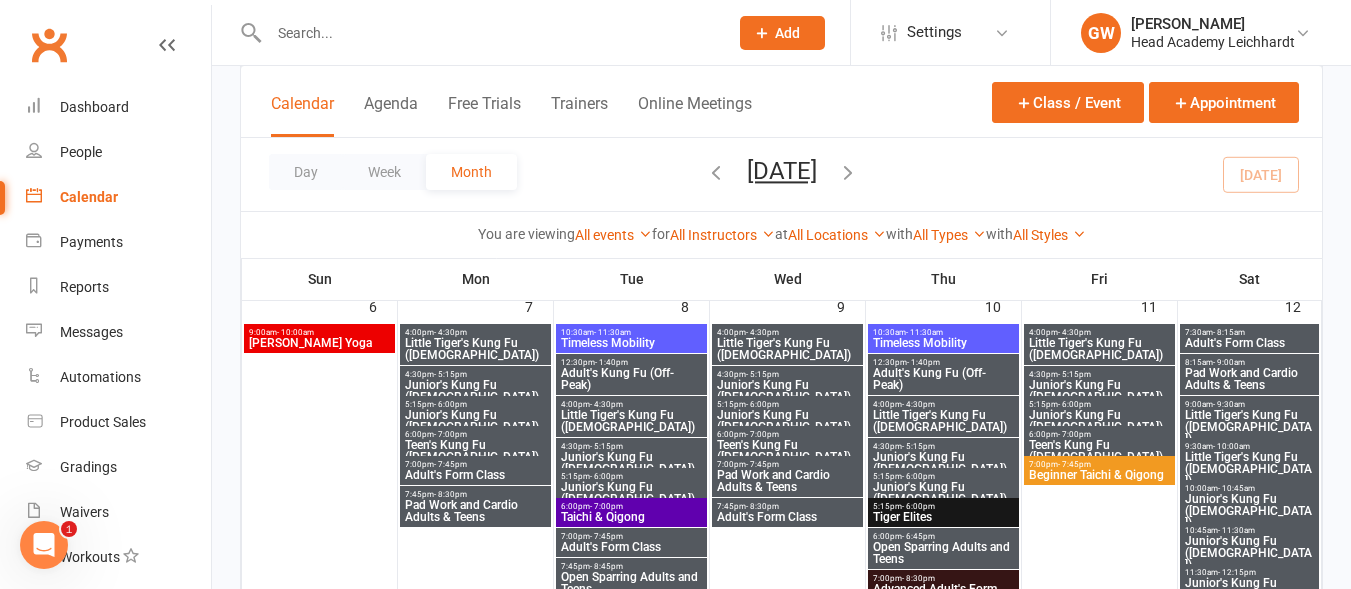 click on "Junior's Kung Fu ([DEMOGRAPHIC_DATA])" at bounding box center [475, 391] 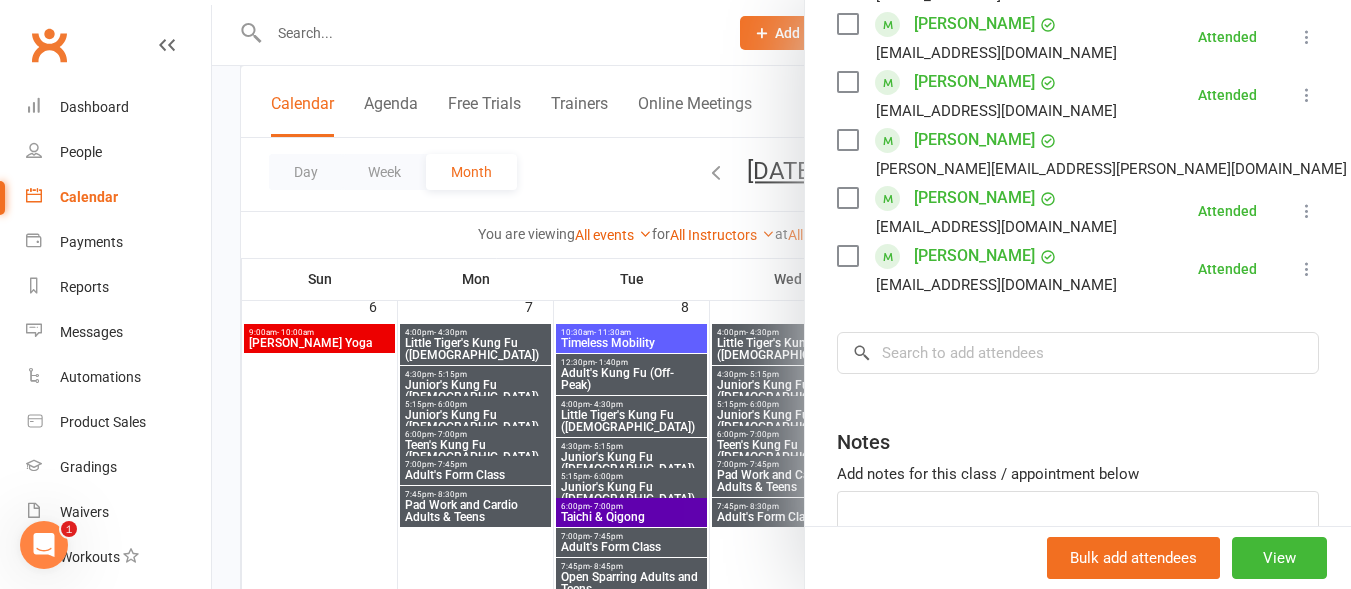 scroll, scrollTop: 655, scrollLeft: 0, axis: vertical 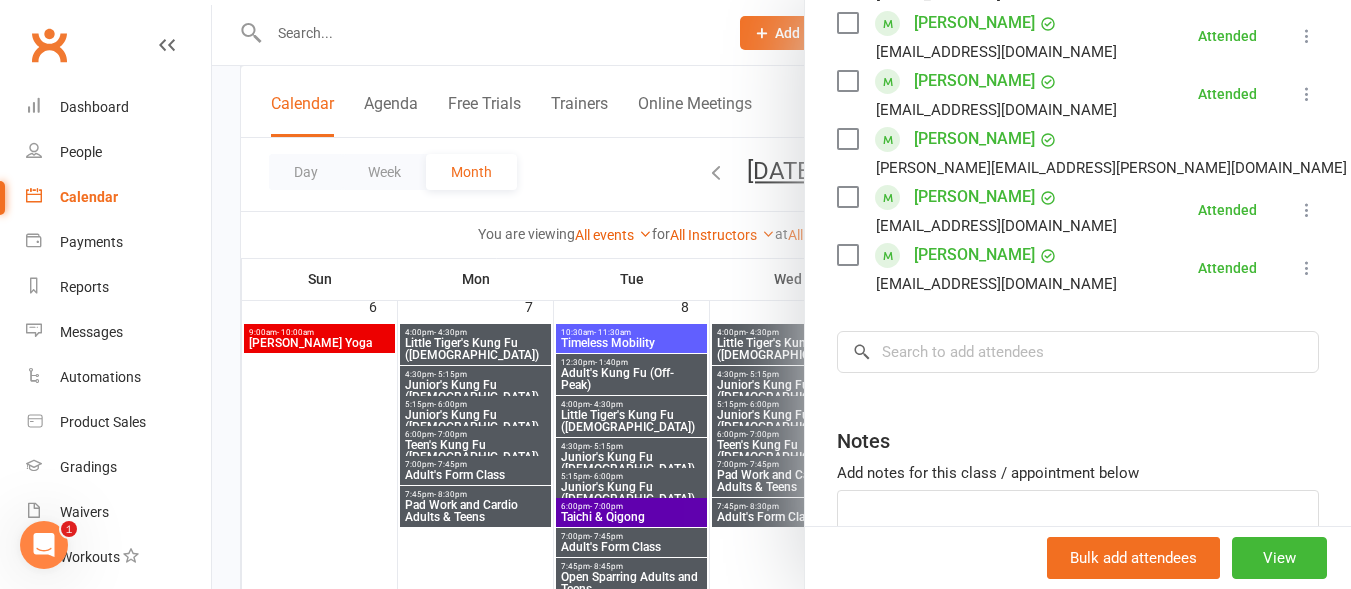 click at bounding box center [781, 294] 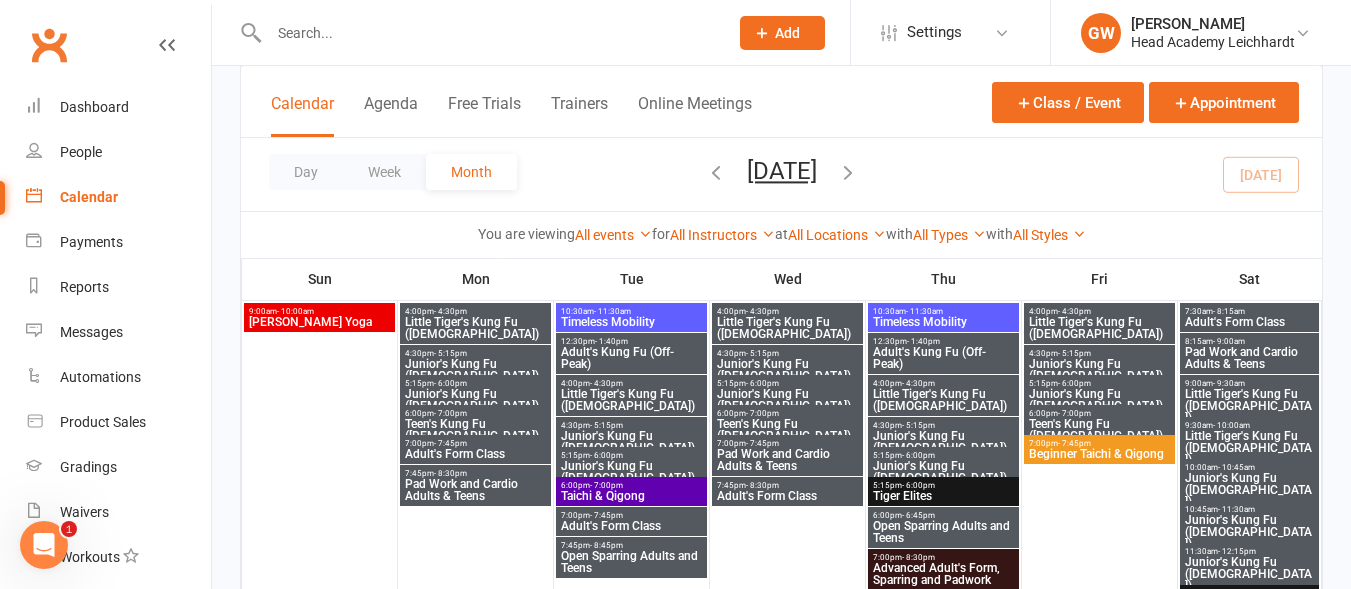 scroll, scrollTop: 605, scrollLeft: 0, axis: vertical 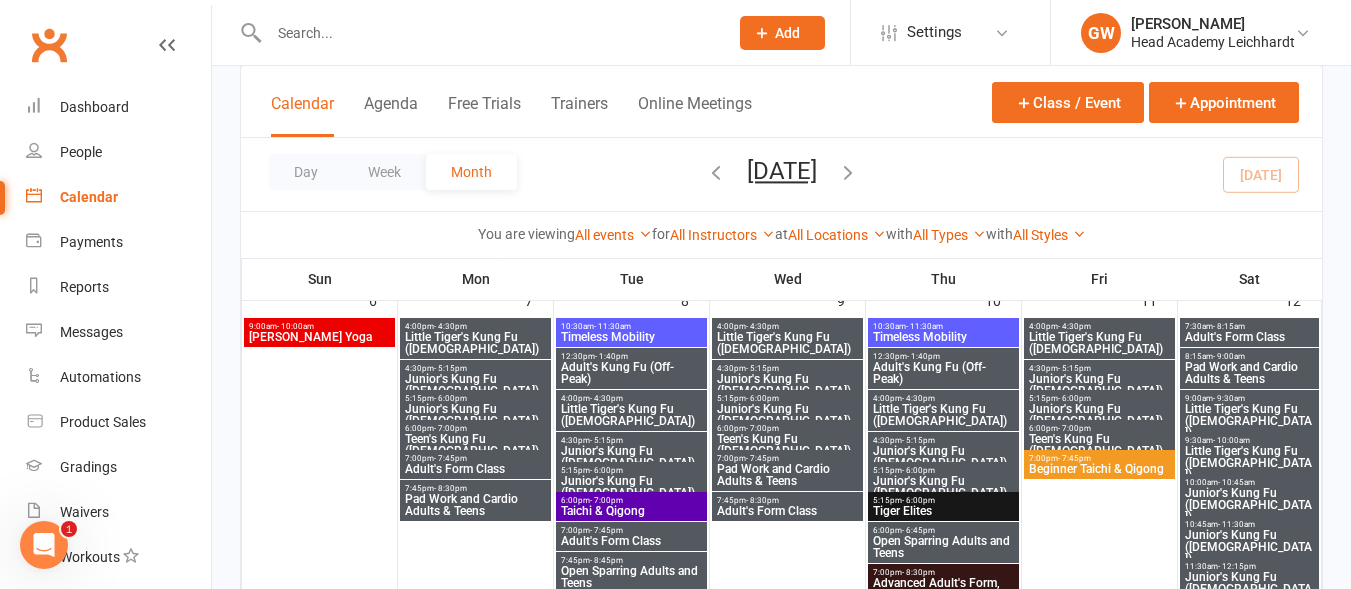click on "Junior's Kung Fu ([DEMOGRAPHIC_DATA])" at bounding box center (475, 385) 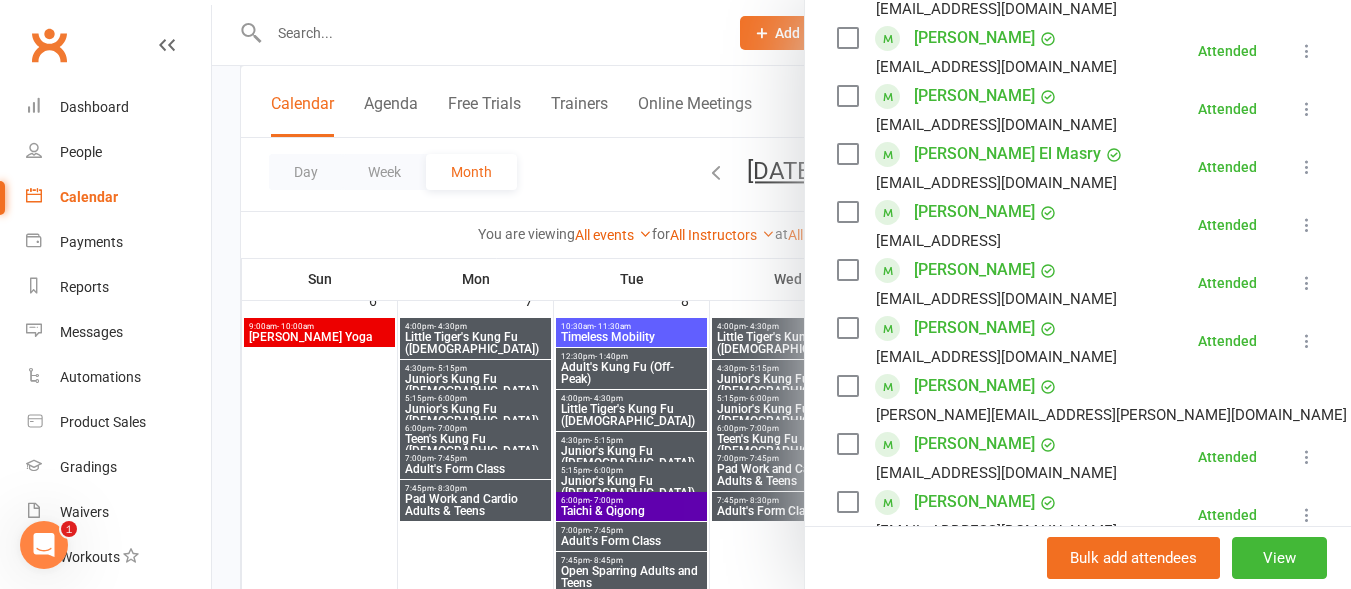 scroll, scrollTop: 409, scrollLeft: 0, axis: vertical 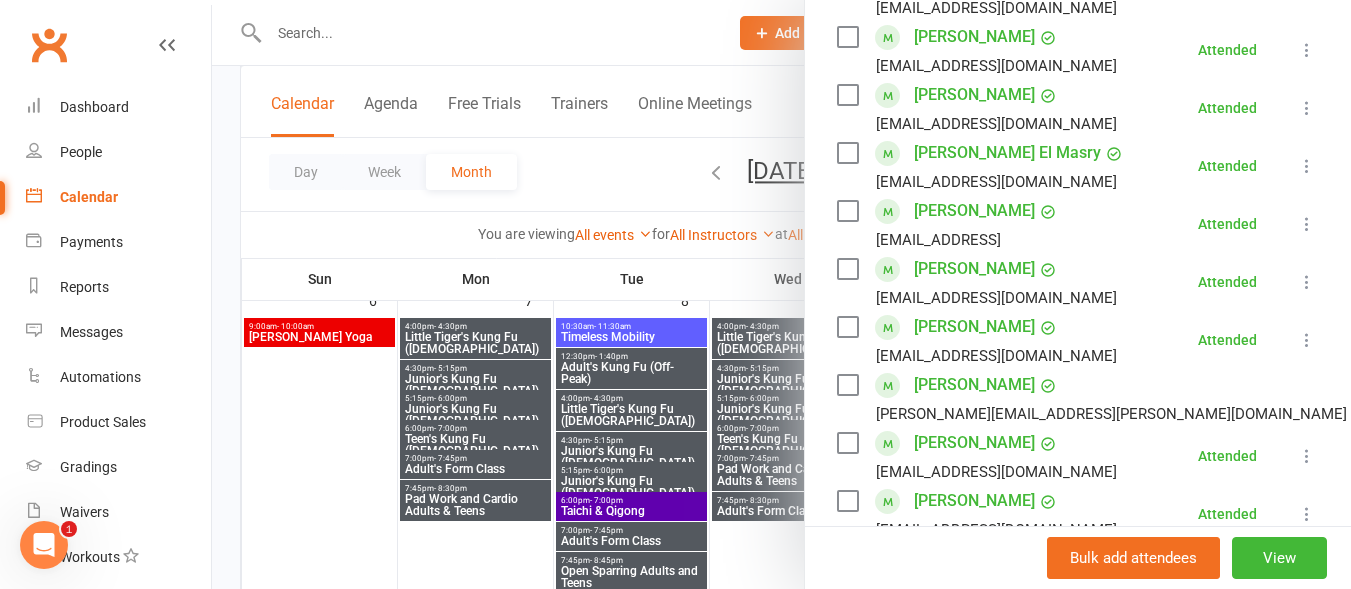 click at bounding box center (781, 294) 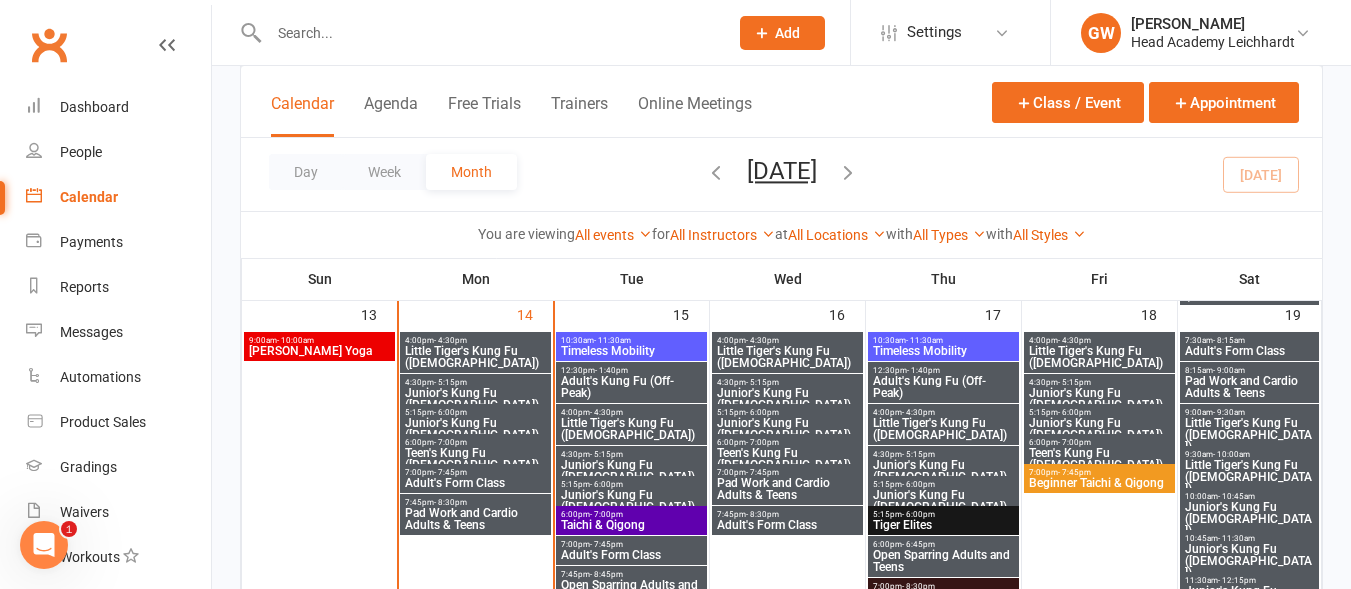 scroll, scrollTop: 1026, scrollLeft: 0, axis: vertical 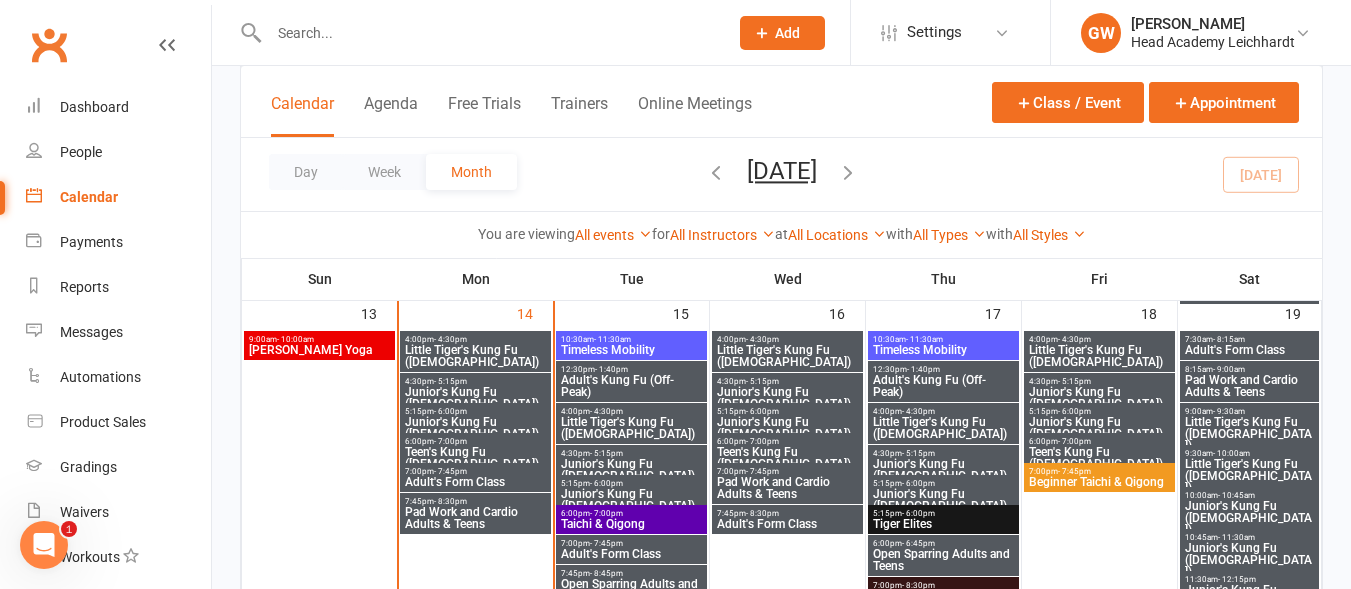 click on "Junior's Kung Fu ([DEMOGRAPHIC_DATA])" at bounding box center [475, 428] 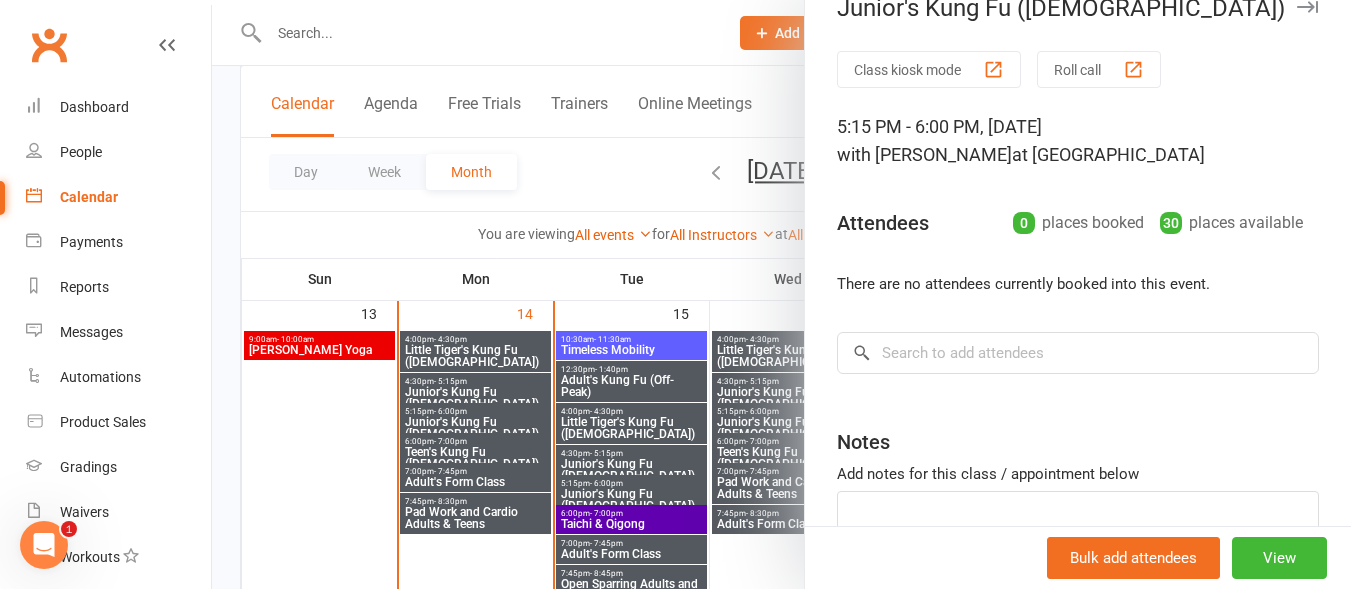 scroll, scrollTop: 35, scrollLeft: 0, axis: vertical 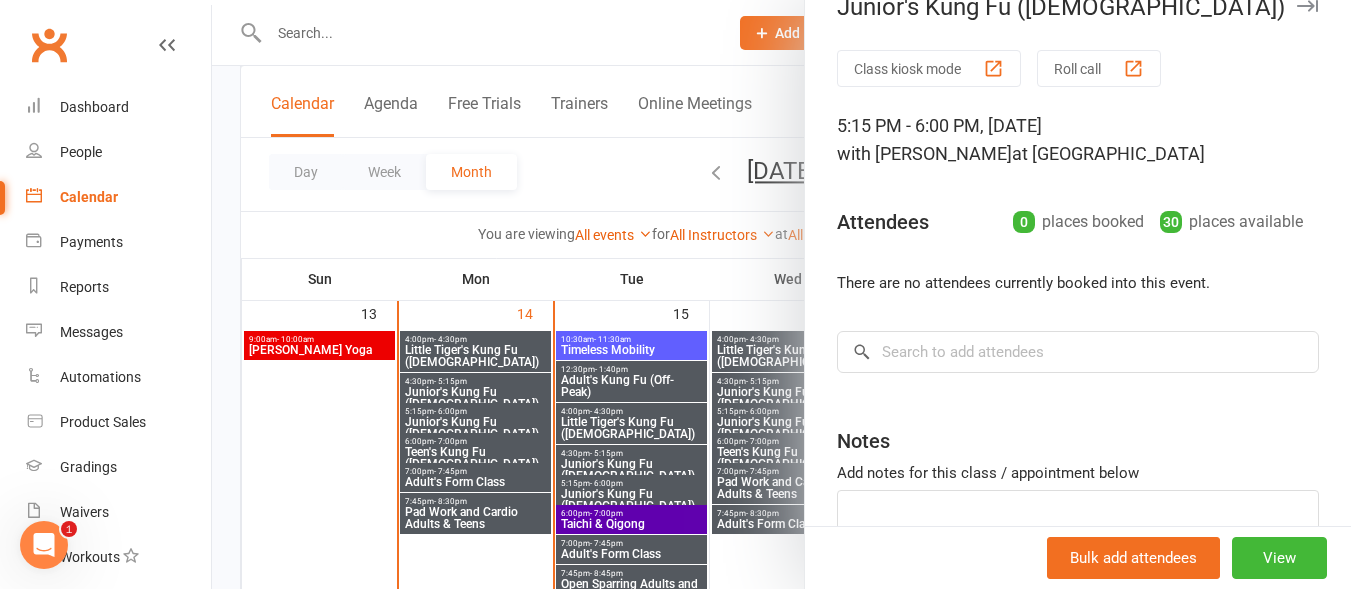 click at bounding box center [781, 294] 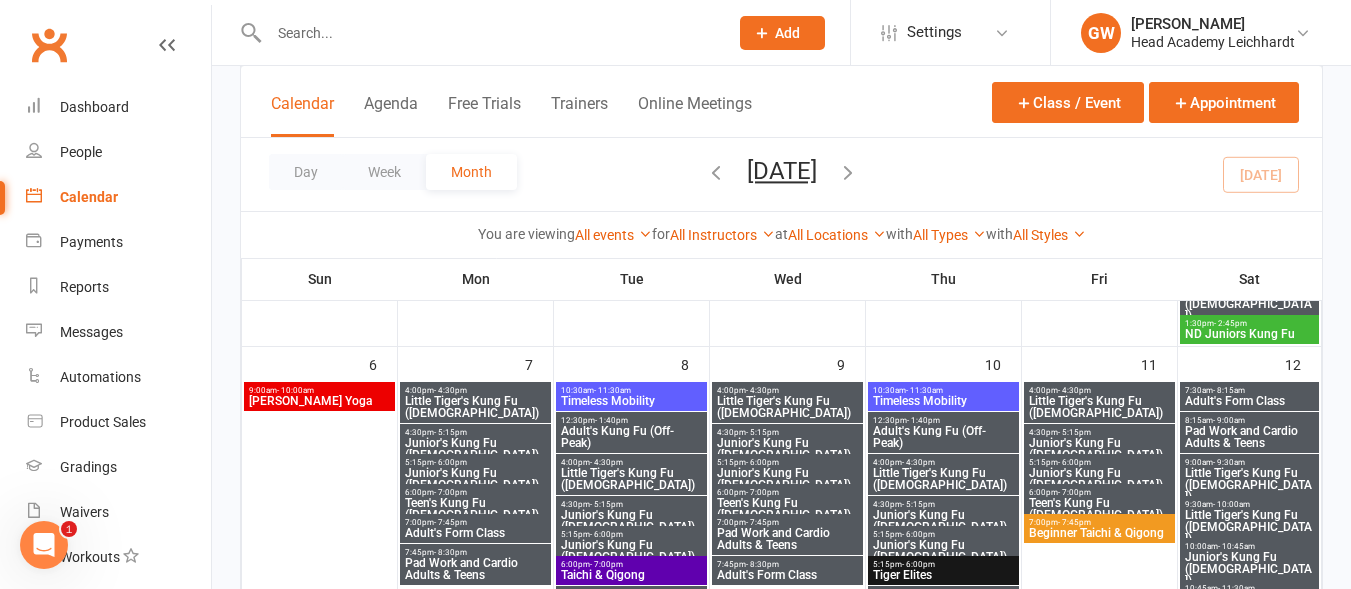 scroll, scrollTop: 539, scrollLeft: 0, axis: vertical 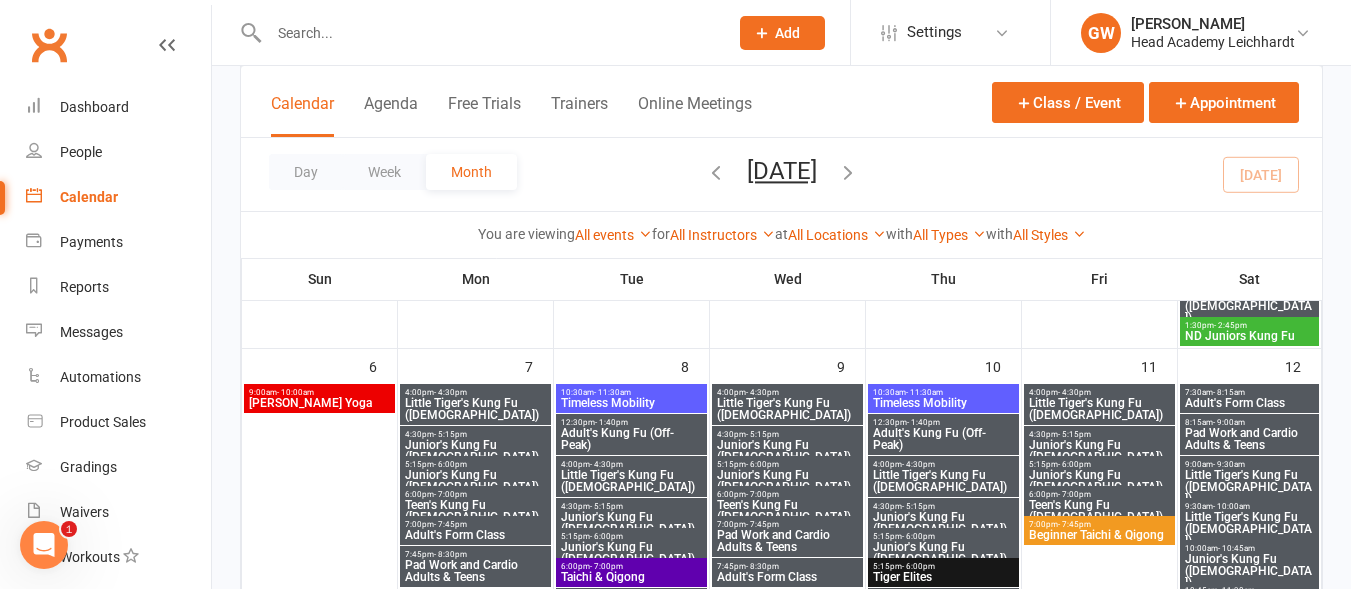click on "- 6:00pm" at bounding box center (450, 464) 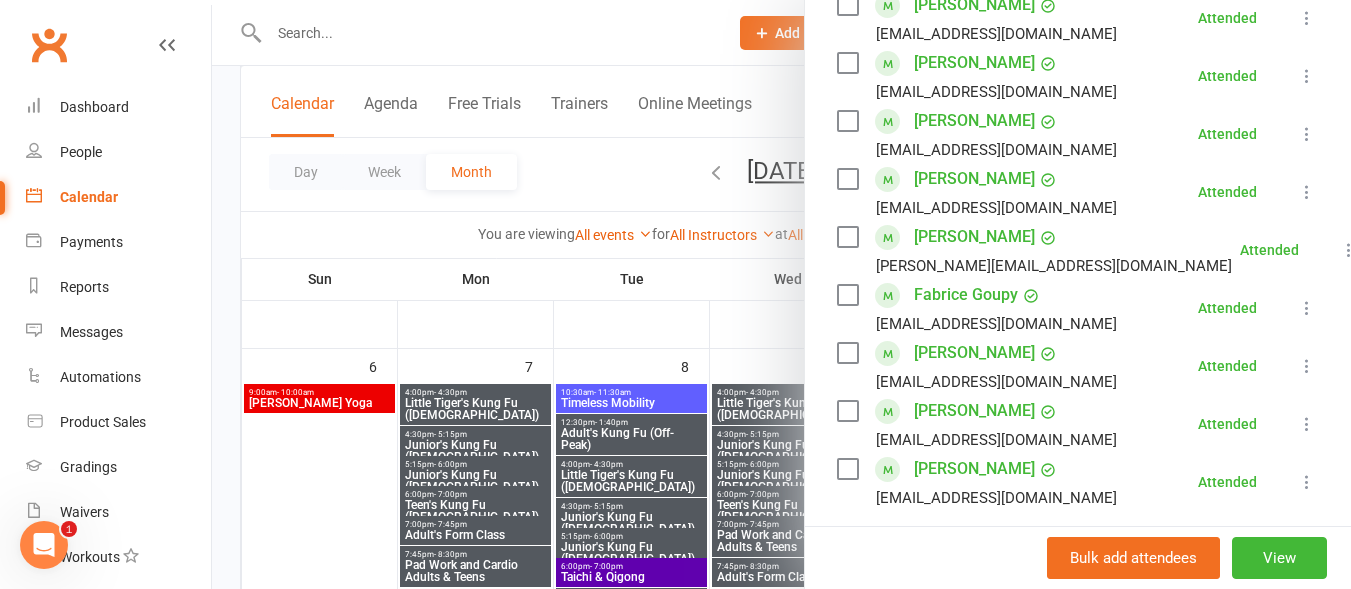 scroll, scrollTop: 384, scrollLeft: 0, axis: vertical 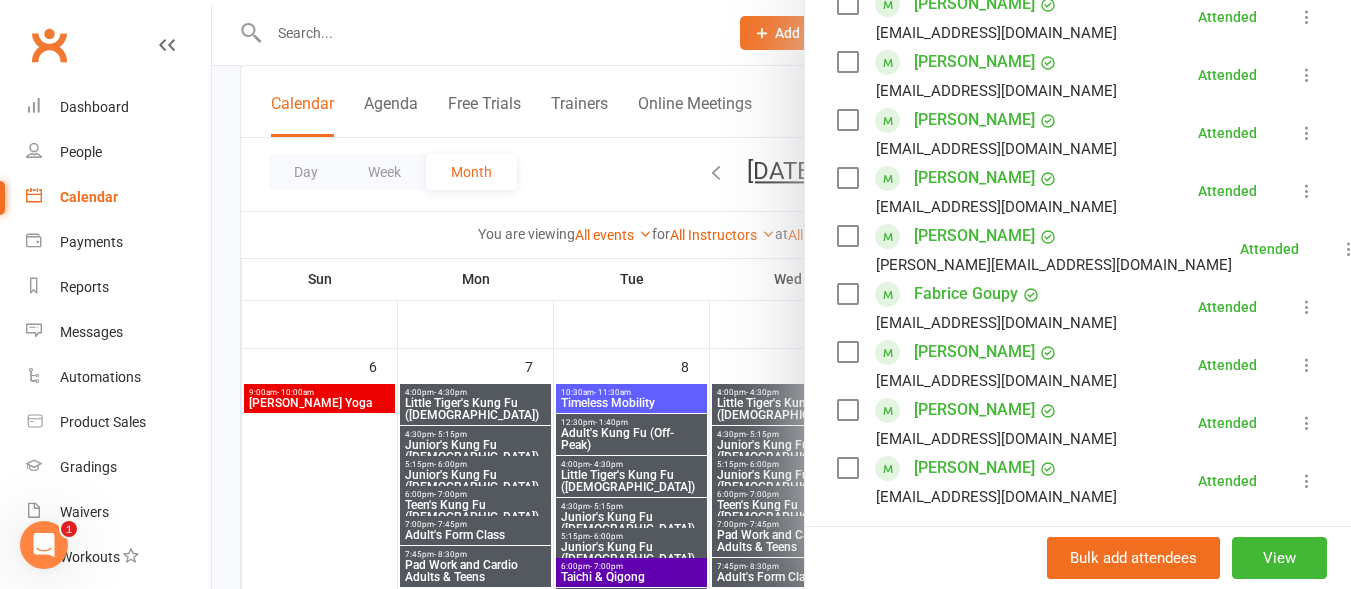 click at bounding box center [781, 294] 